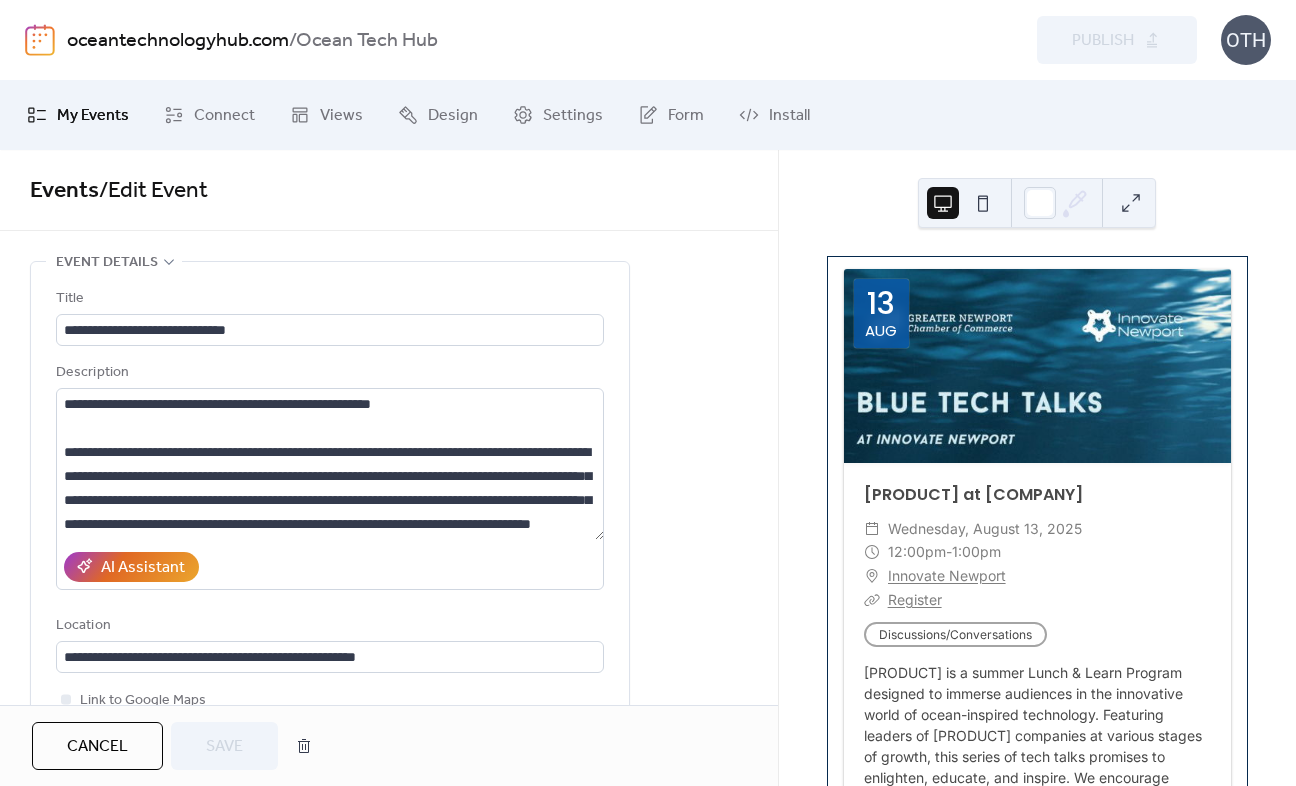 scroll, scrollTop: 0, scrollLeft: 0, axis: both 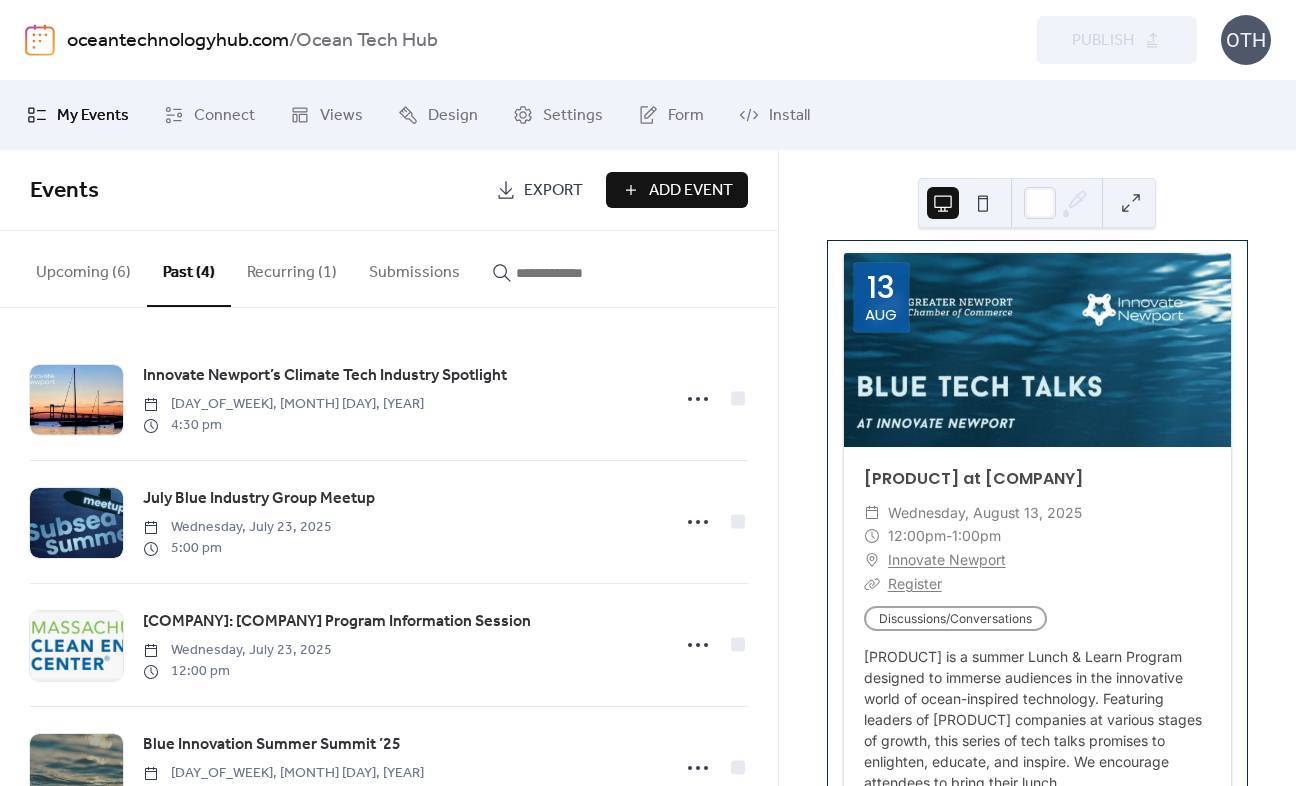 click on "Add Event" at bounding box center (691, 191) 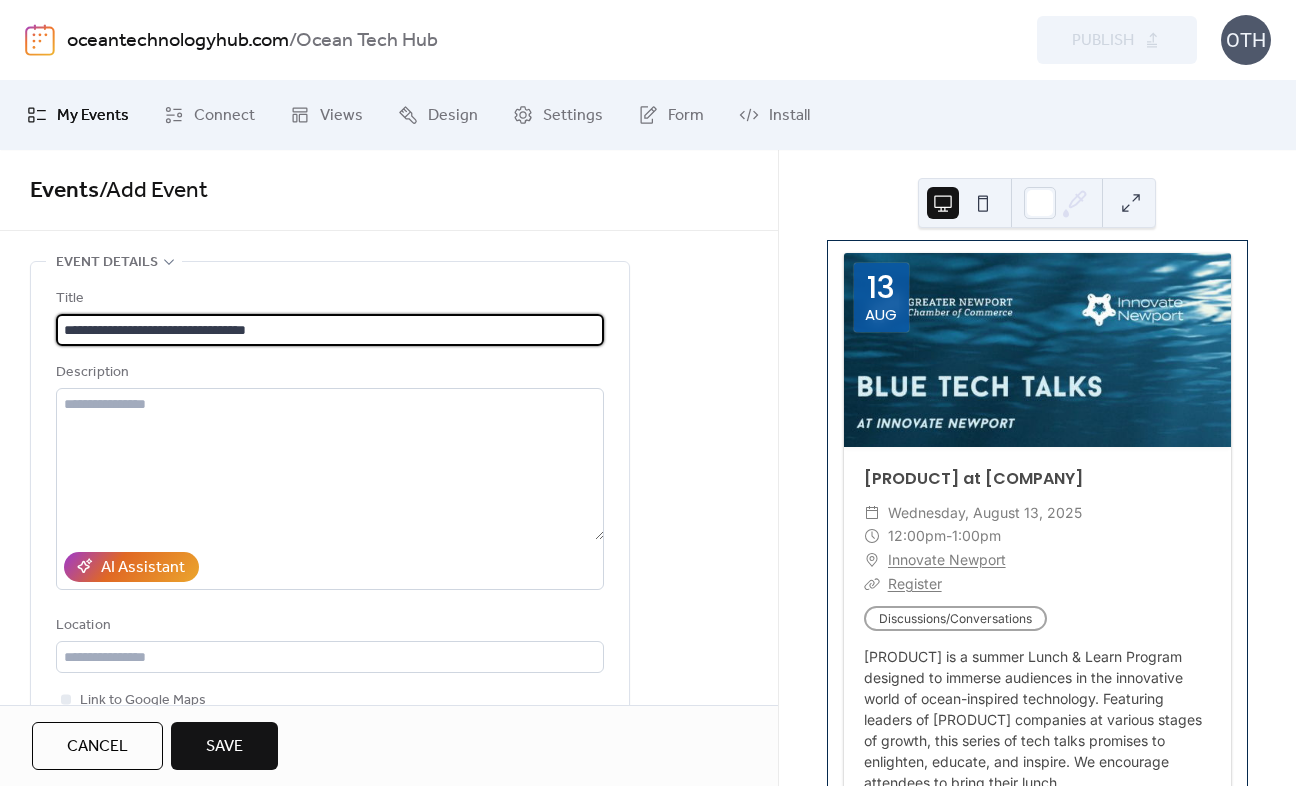 type on "**********" 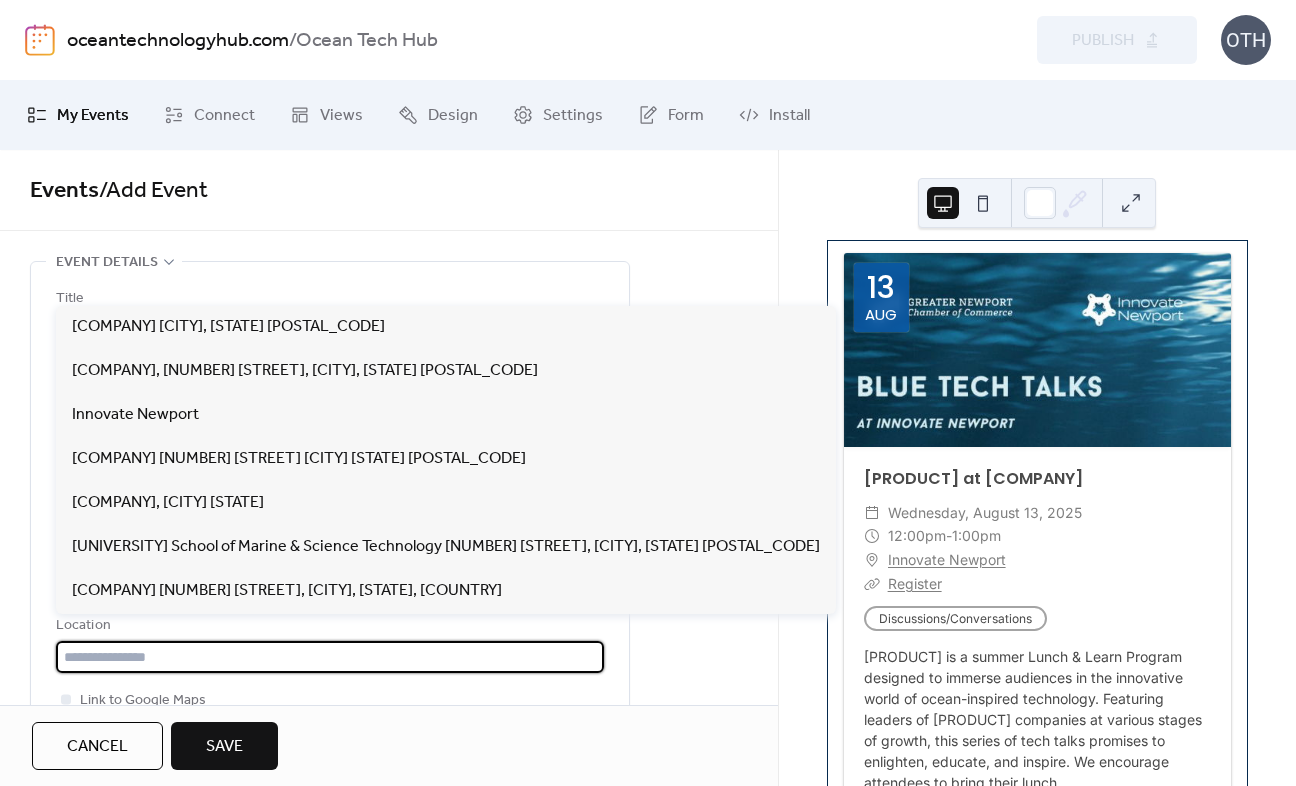 click at bounding box center [330, 657] 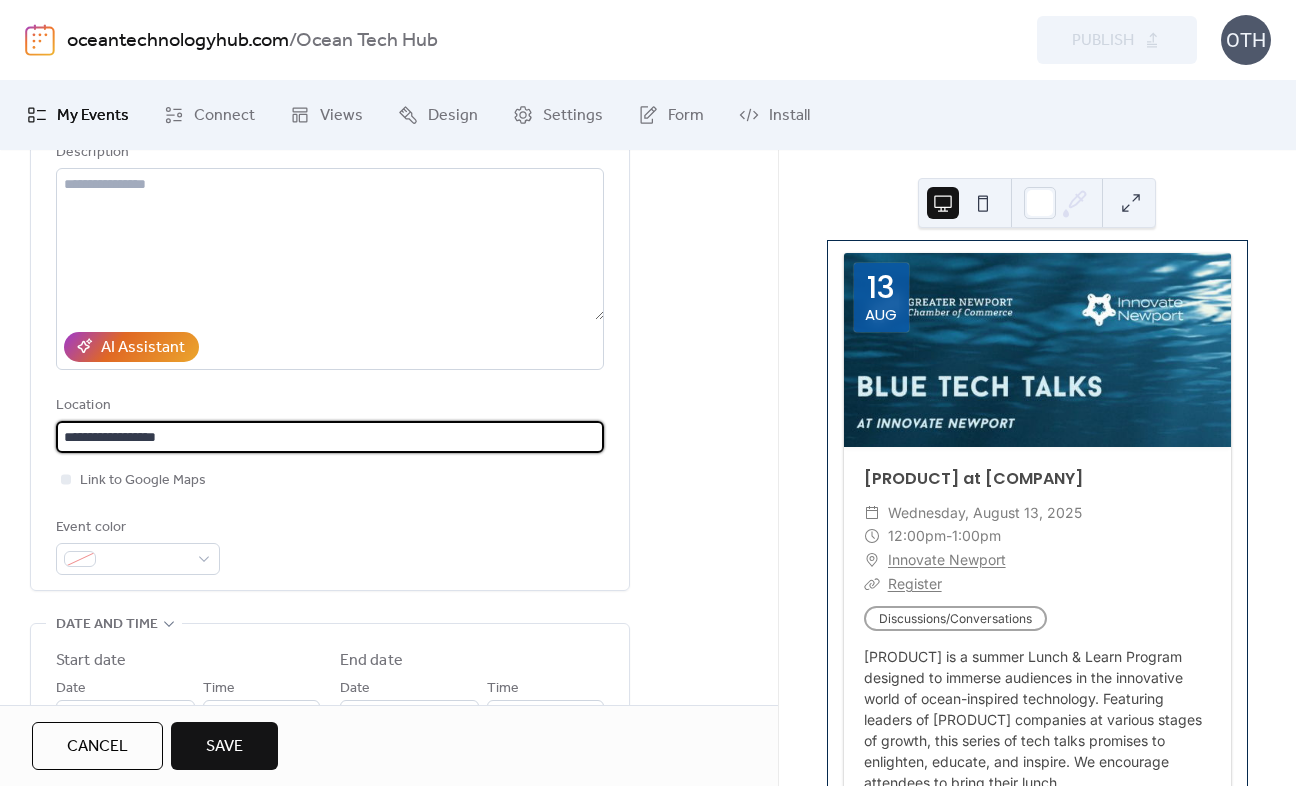 scroll, scrollTop: 223, scrollLeft: 0, axis: vertical 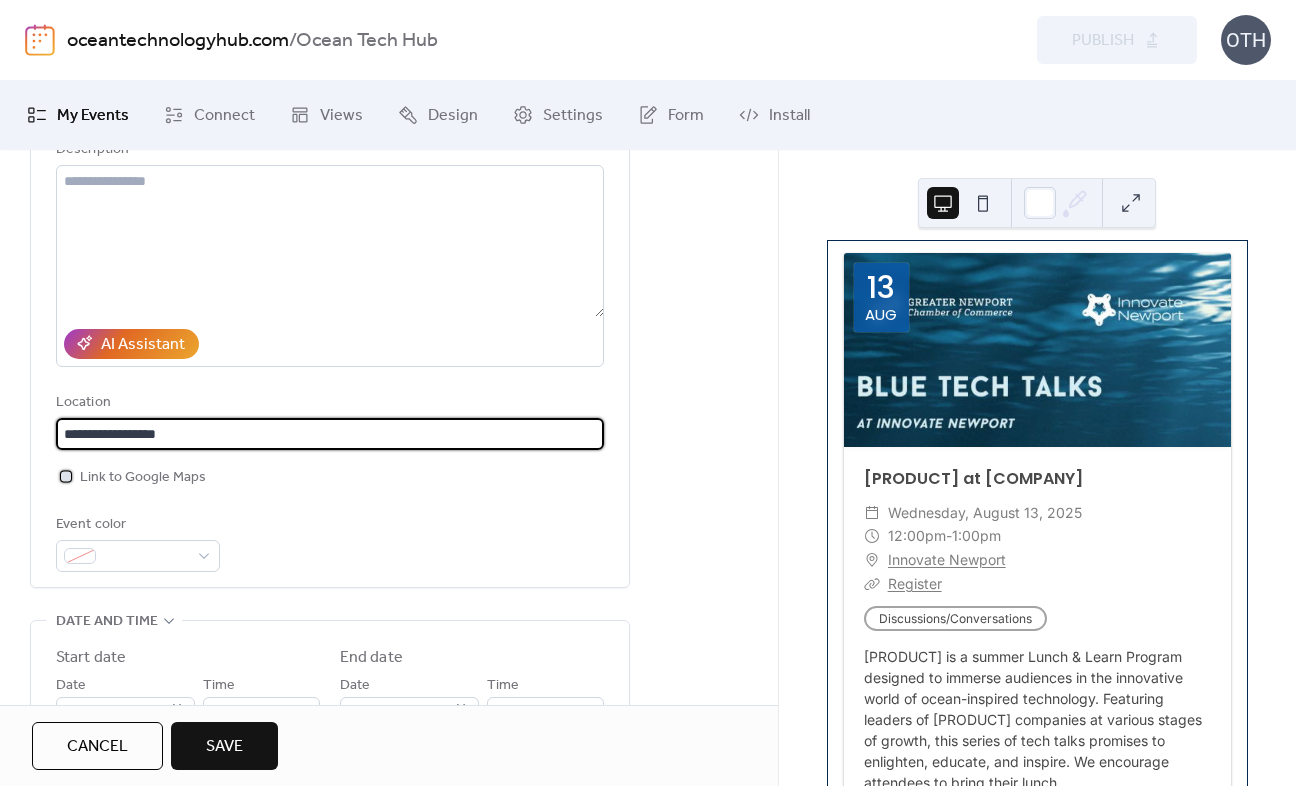 click at bounding box center (66, 476) 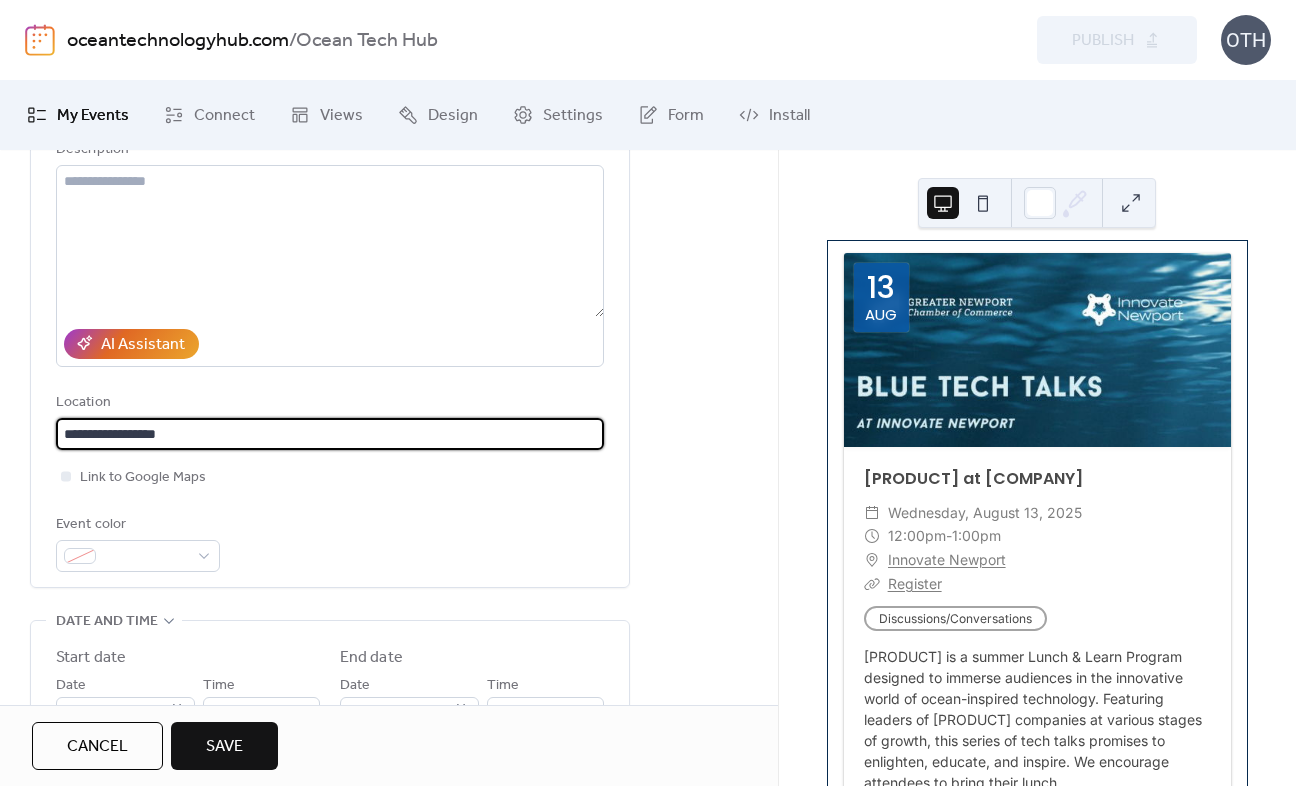 click on "**********" at bounding box center [330, 434] 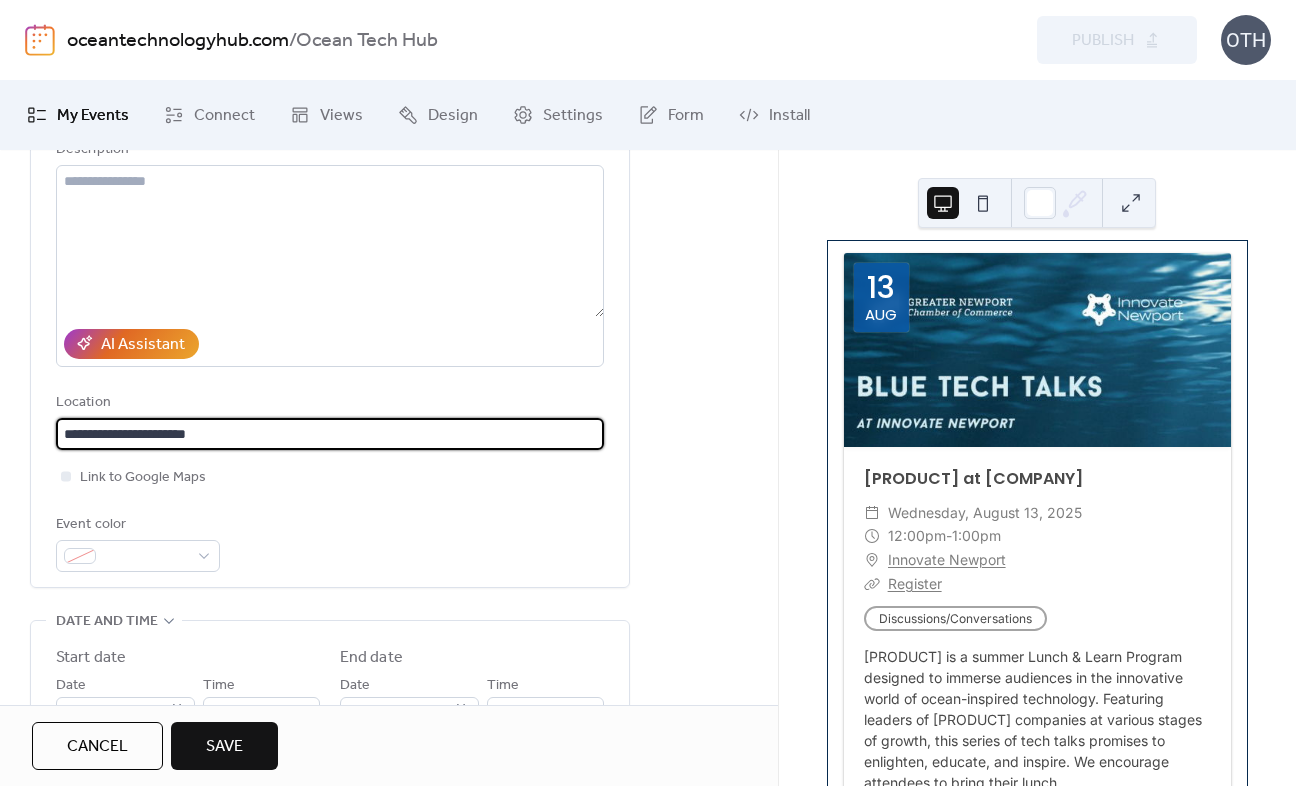 click on "**********" at bounding box center (330, 434) 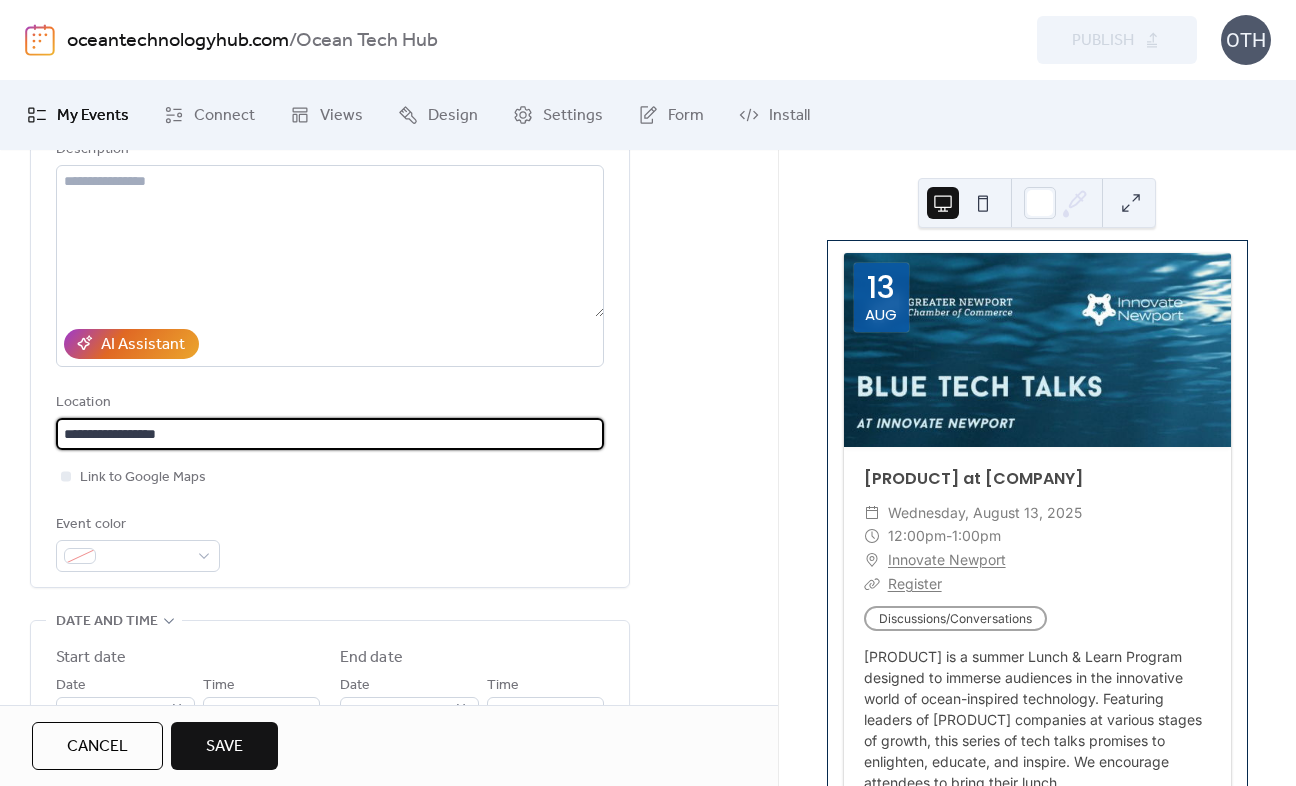 paste on "**********" 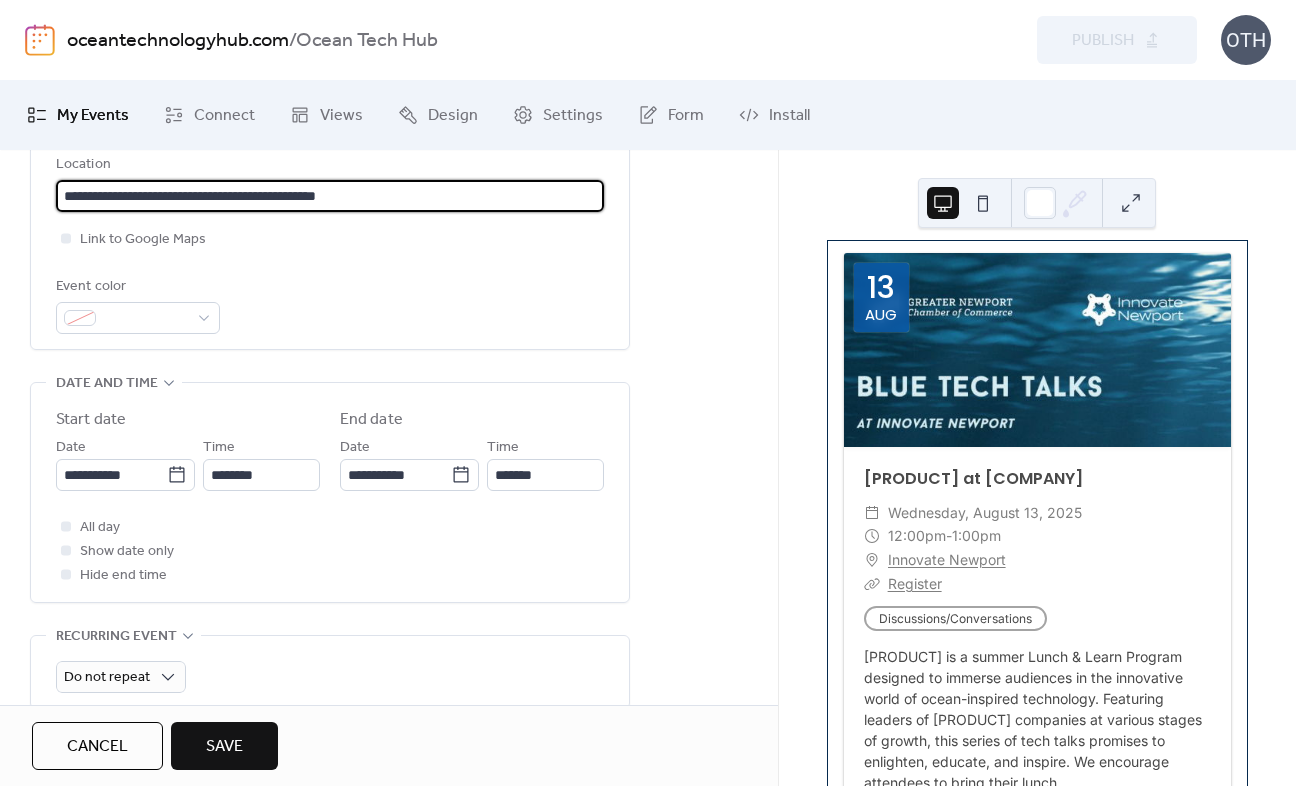 scroll, scrollTop: 507, scrollLeft: 0, axis: vertical 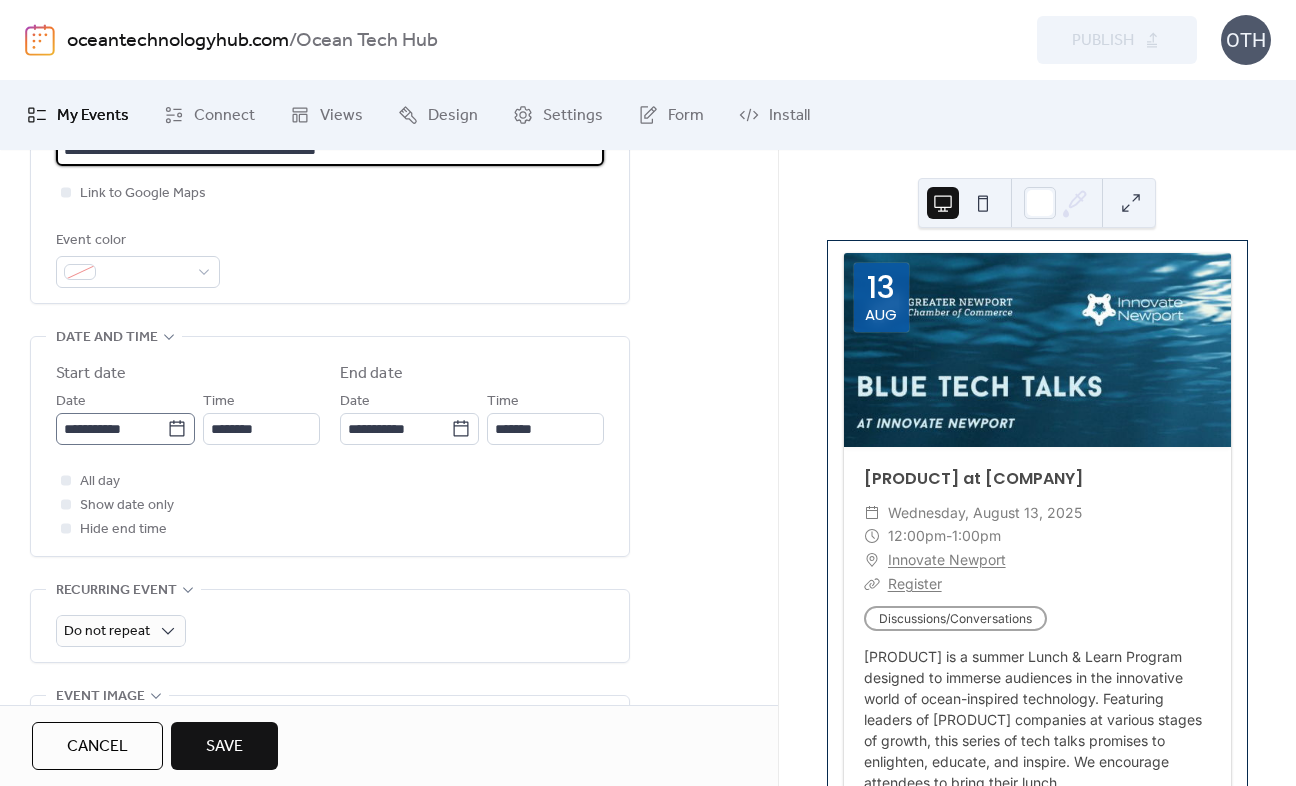 type on "**********" 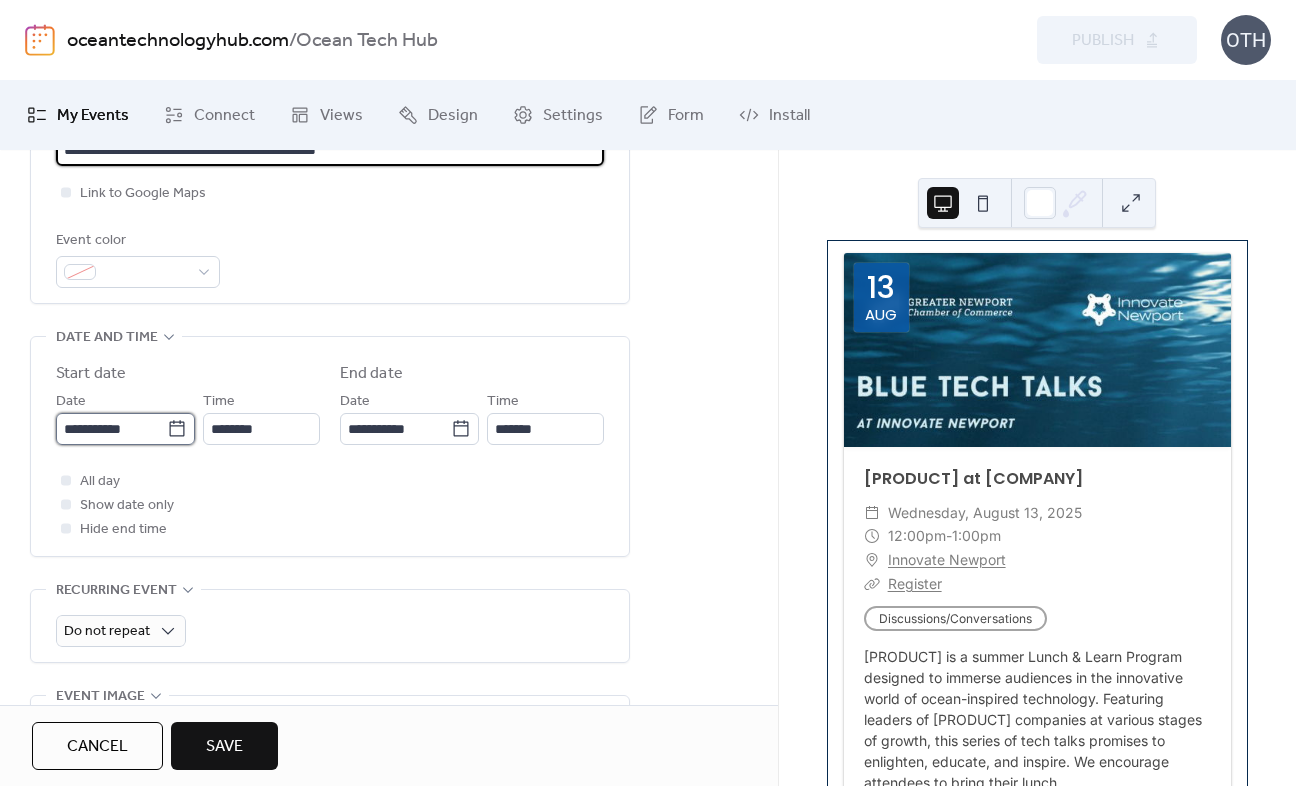 click on "**********" at bounding box center [111, 429] 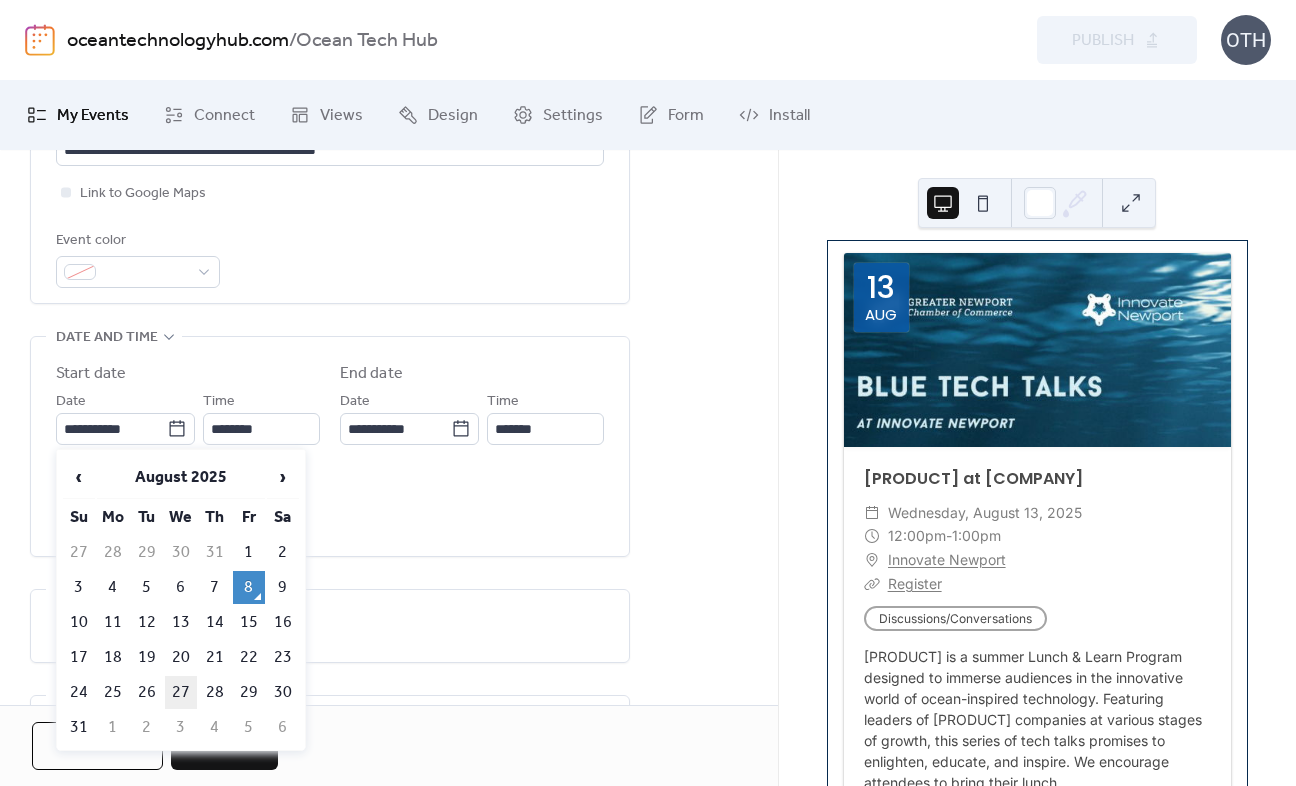 click on "27" at bounding box center (181, 692) 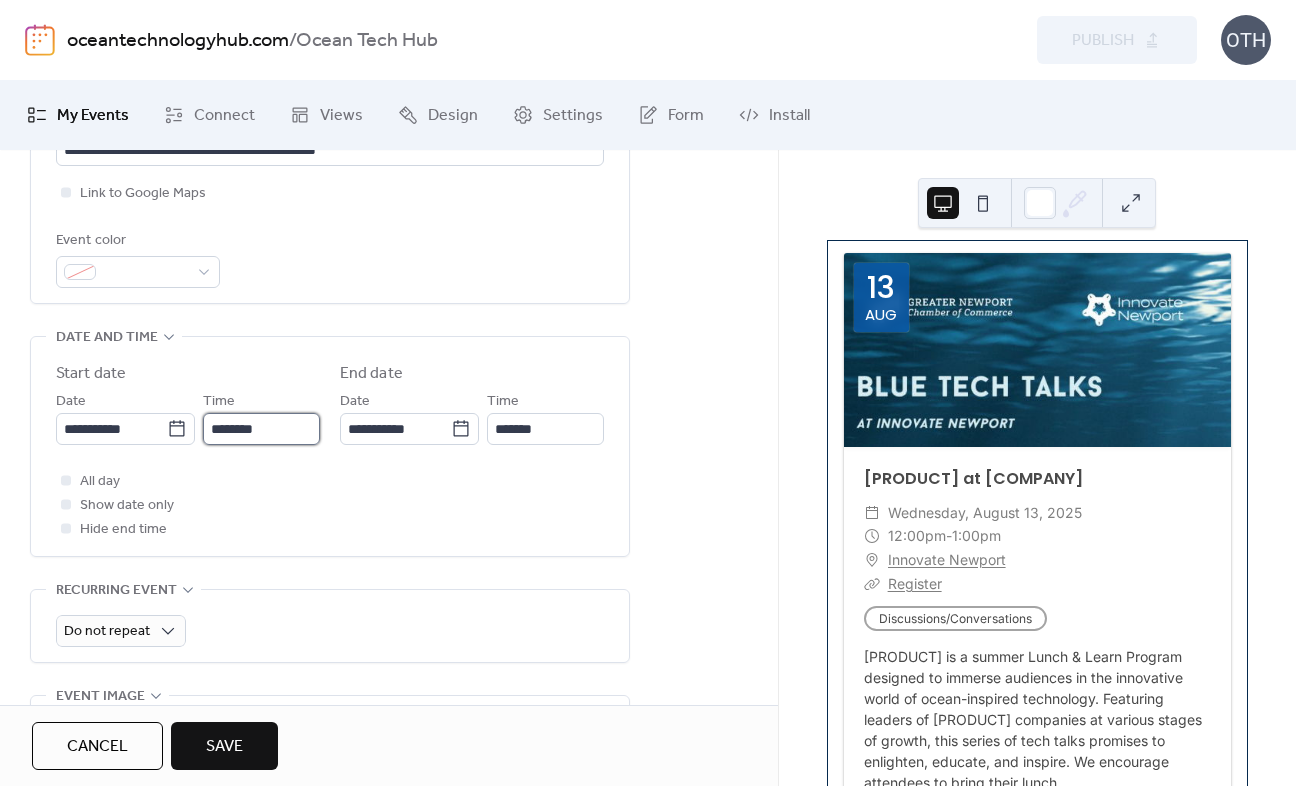 click on "********" at bounding box center (261, 429) 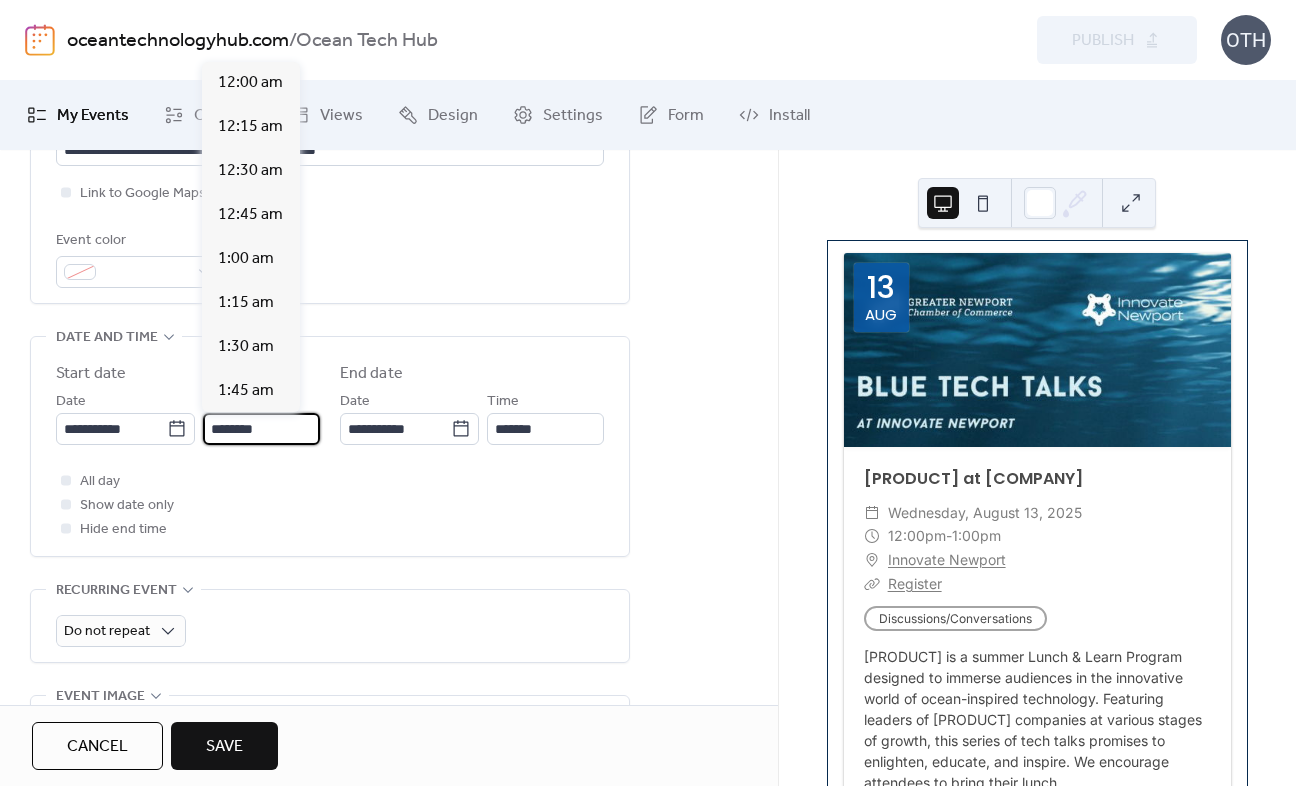 scroll, scrollTop: 2112, scrollLeft: 0, axis: vertical 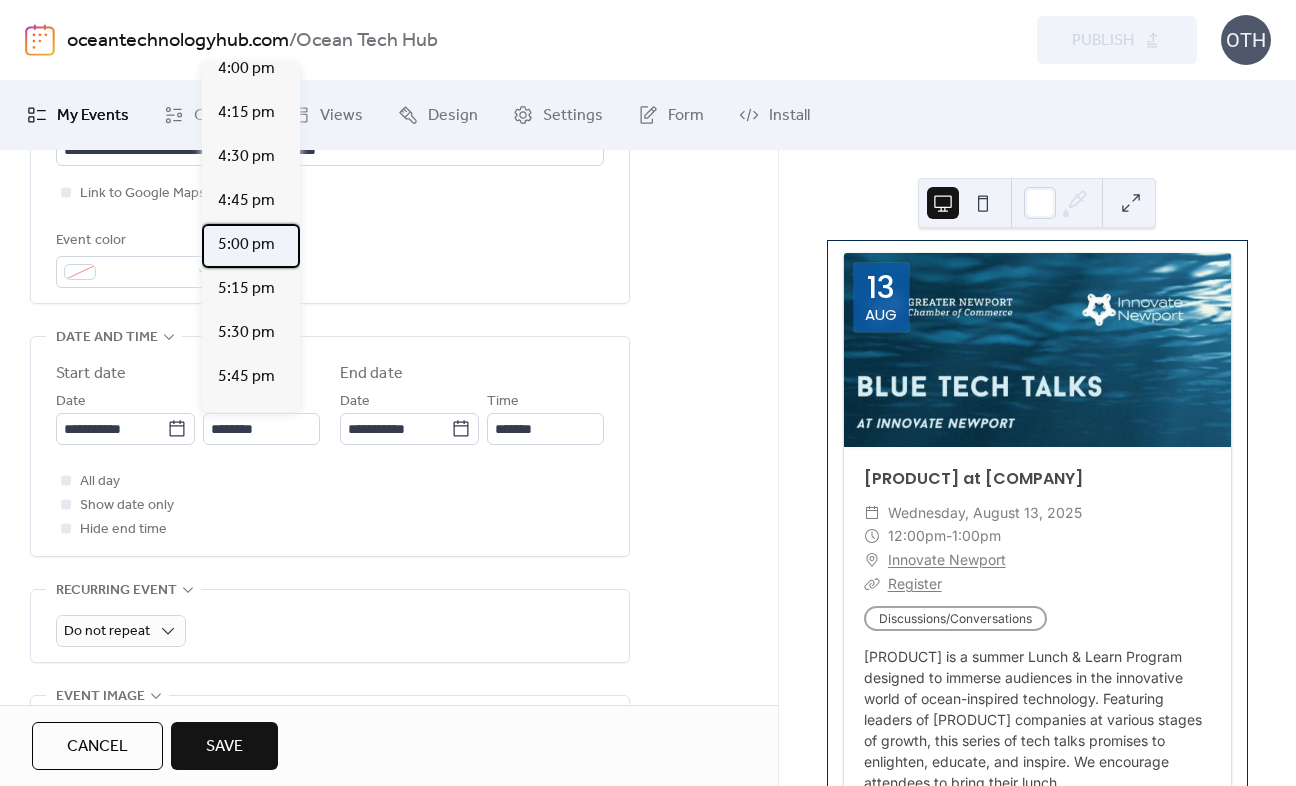 click on "5:00 pm" at bounding box center [251, 246] 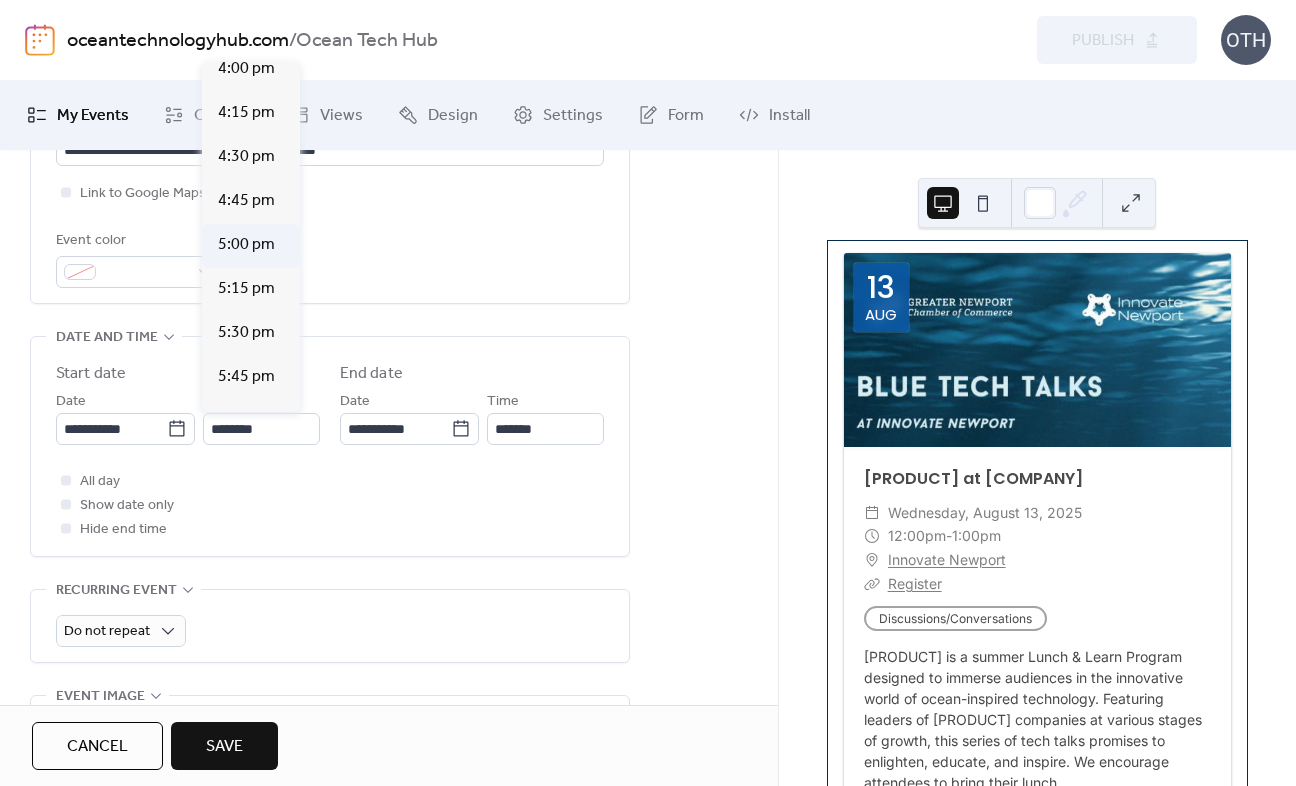 type on "*******" 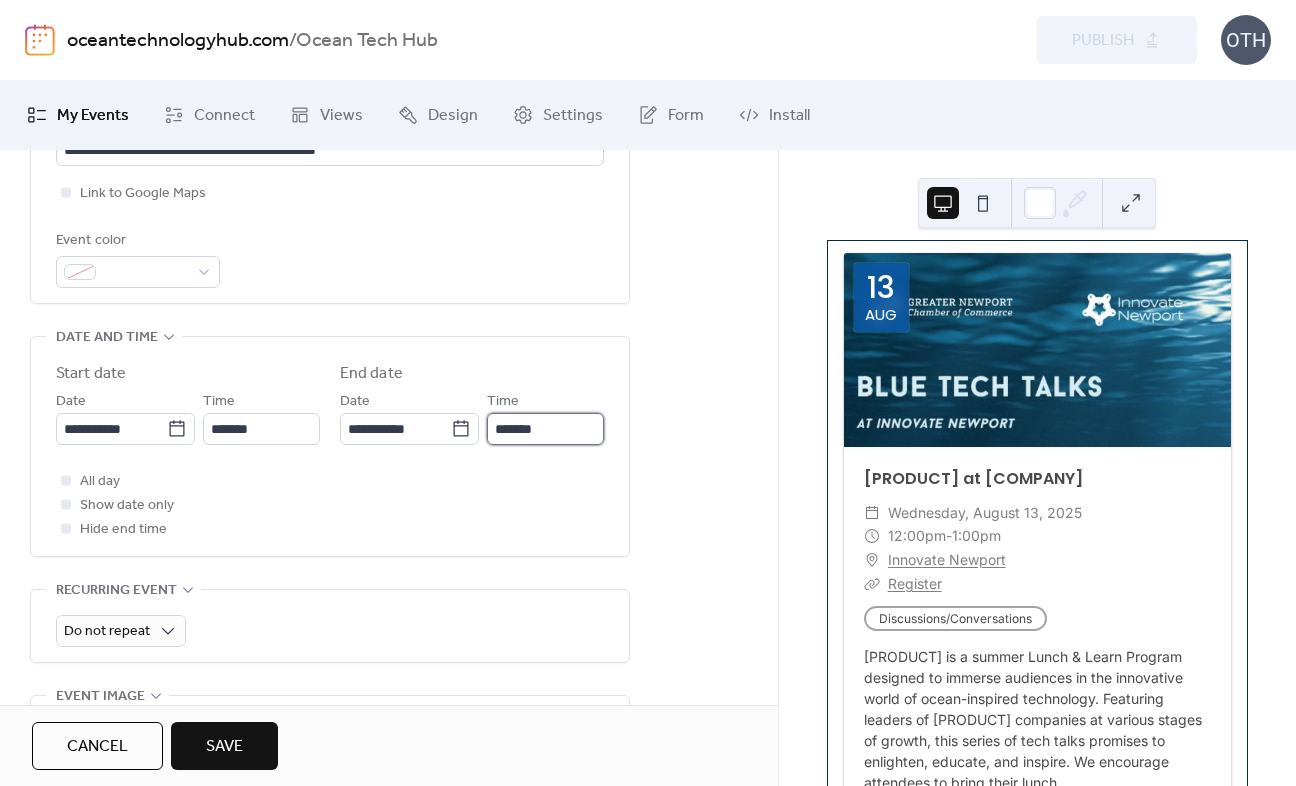 click on "*******" at bounding box center (545, 429) 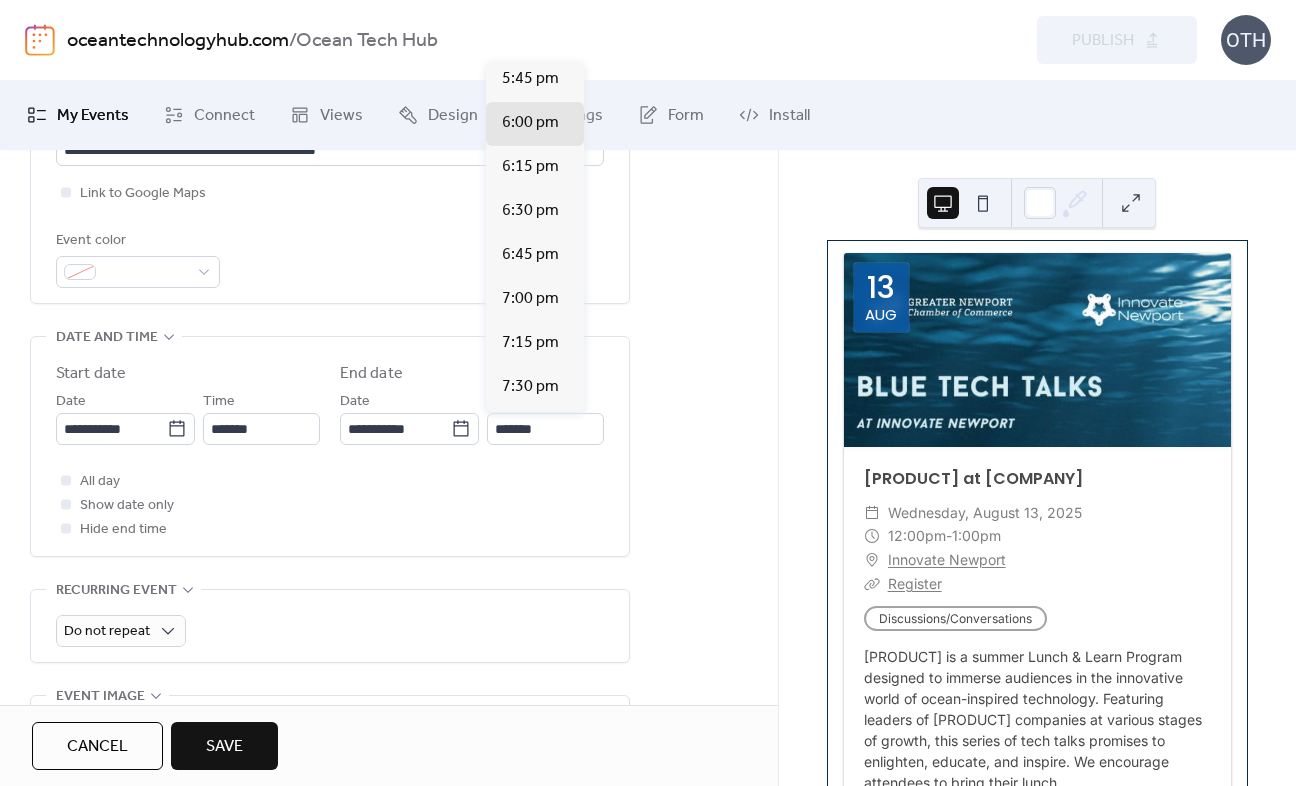 scroll, scrollTop: 100, scrollLeft: 0, axis: vertical 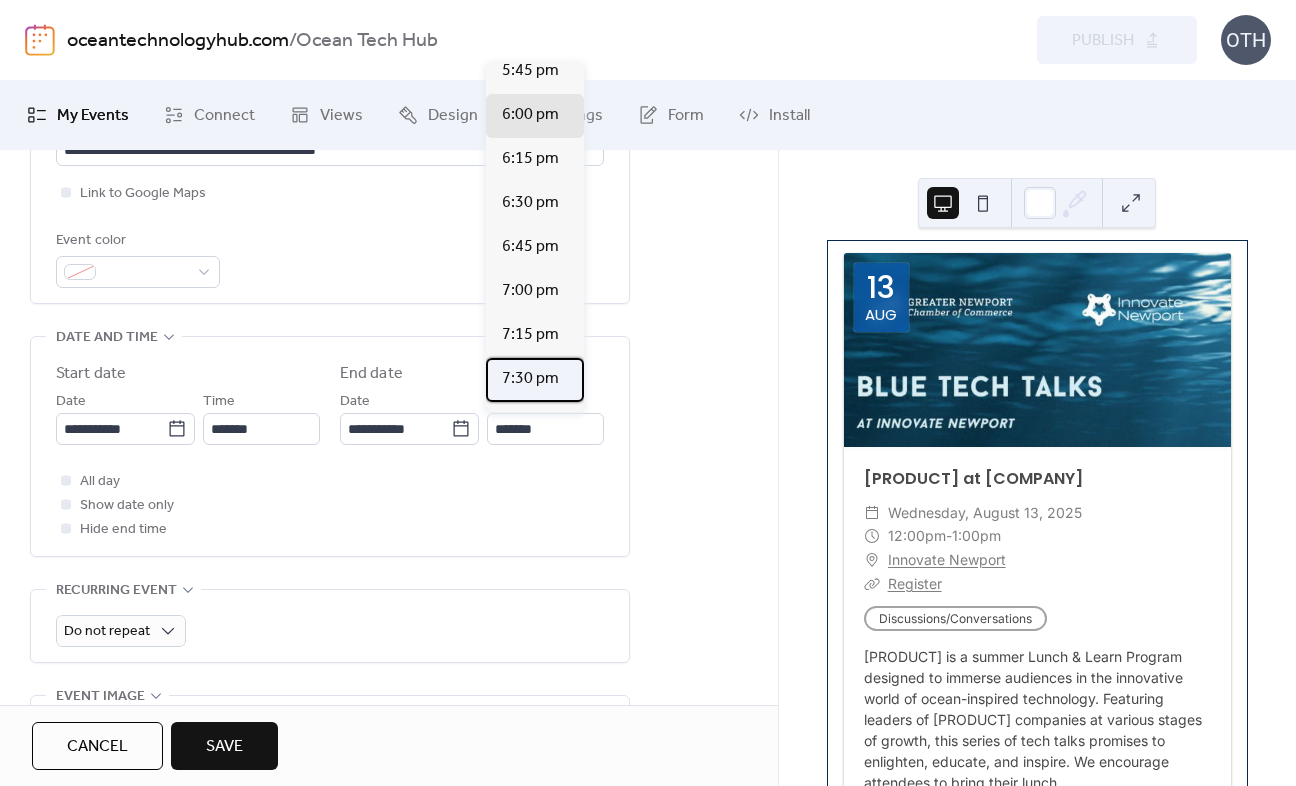 click on "7:30 pm" at bounding box center [530, 379] 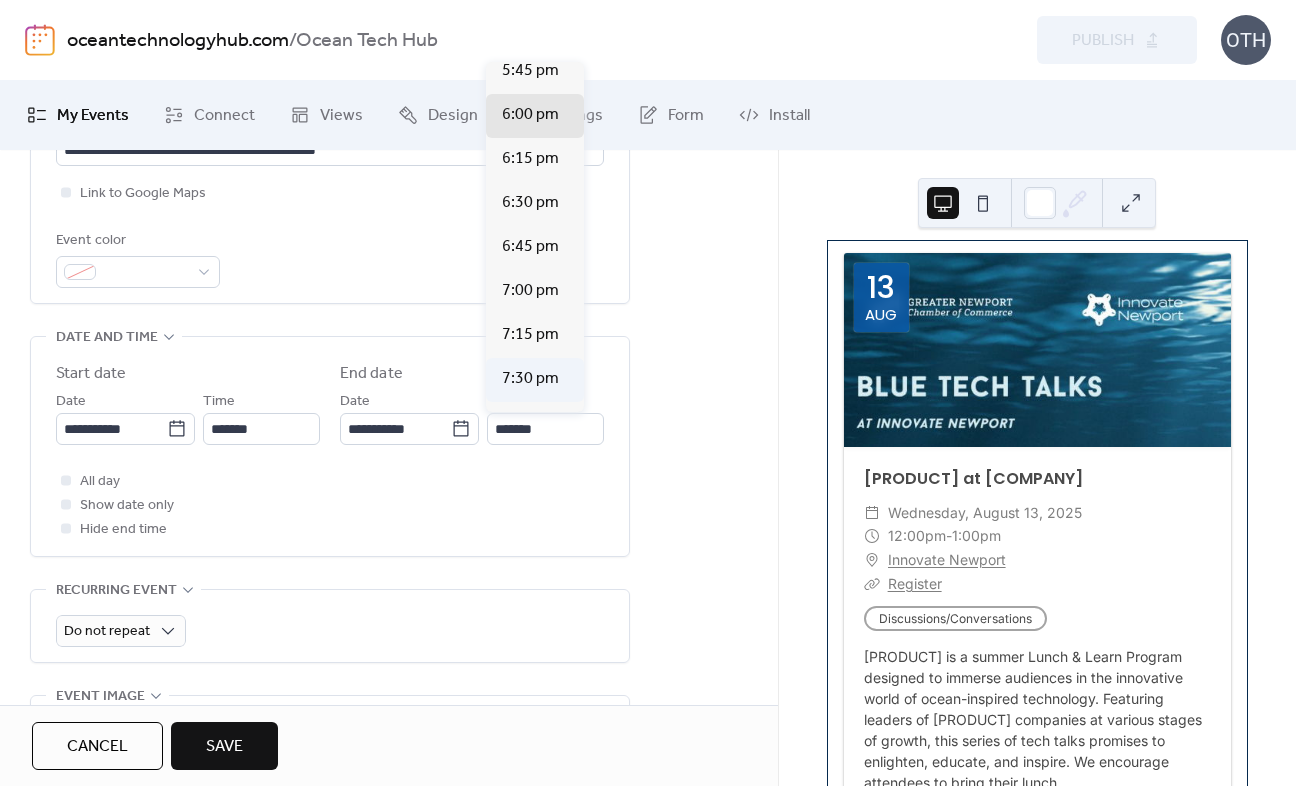 type on "*******" 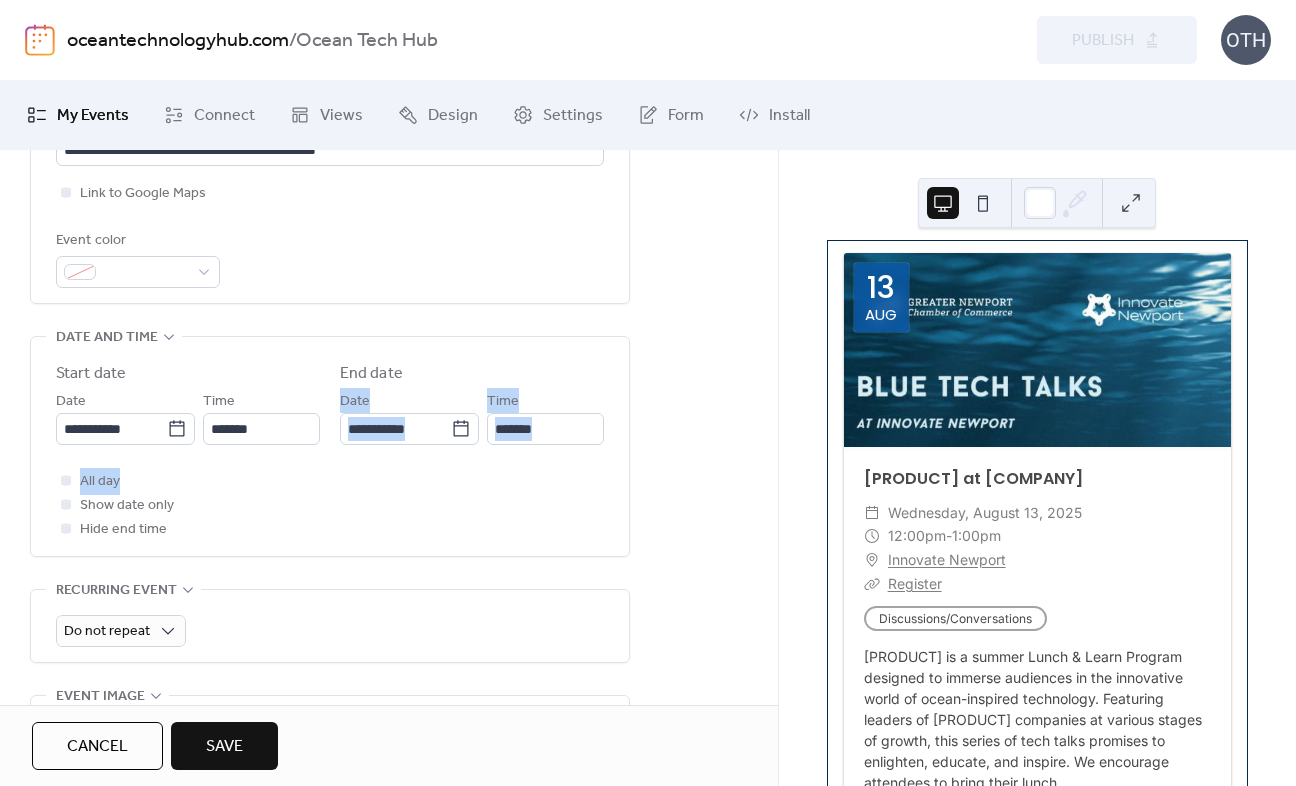 drag, startPoint x: 770, startPoint y: 381, endPoint x: 776, endPoint y: 489, distance: 108.16654 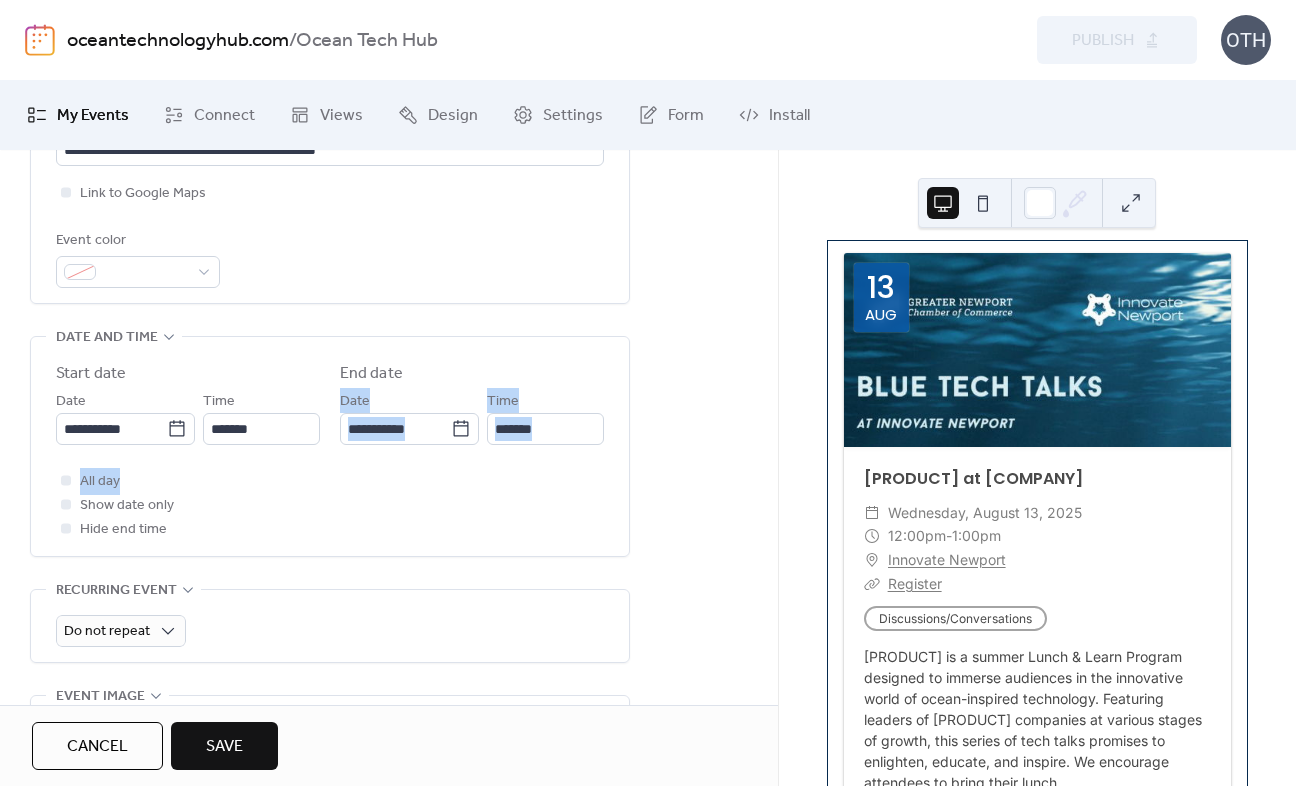 click on "**********" at bounding box center [389, 427] 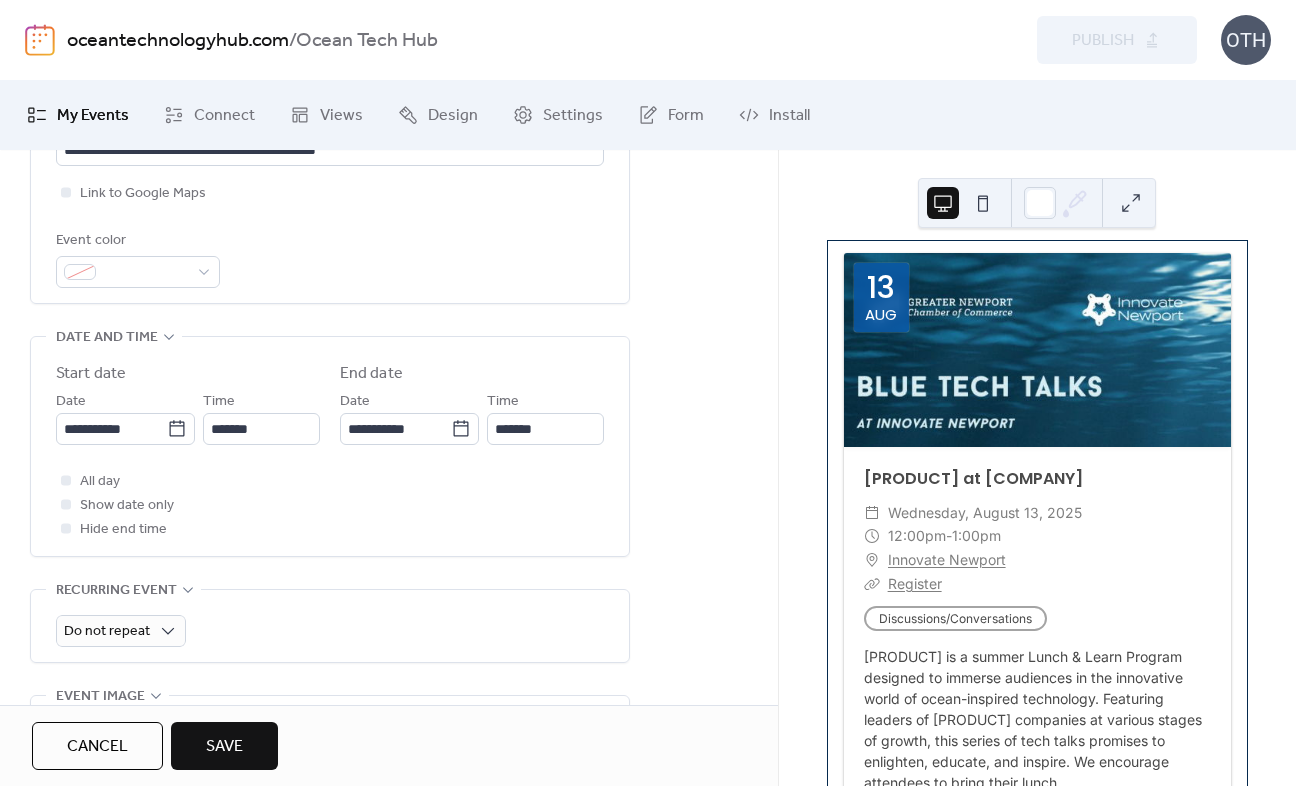 click on "**********" at bounding box center [389, 619] 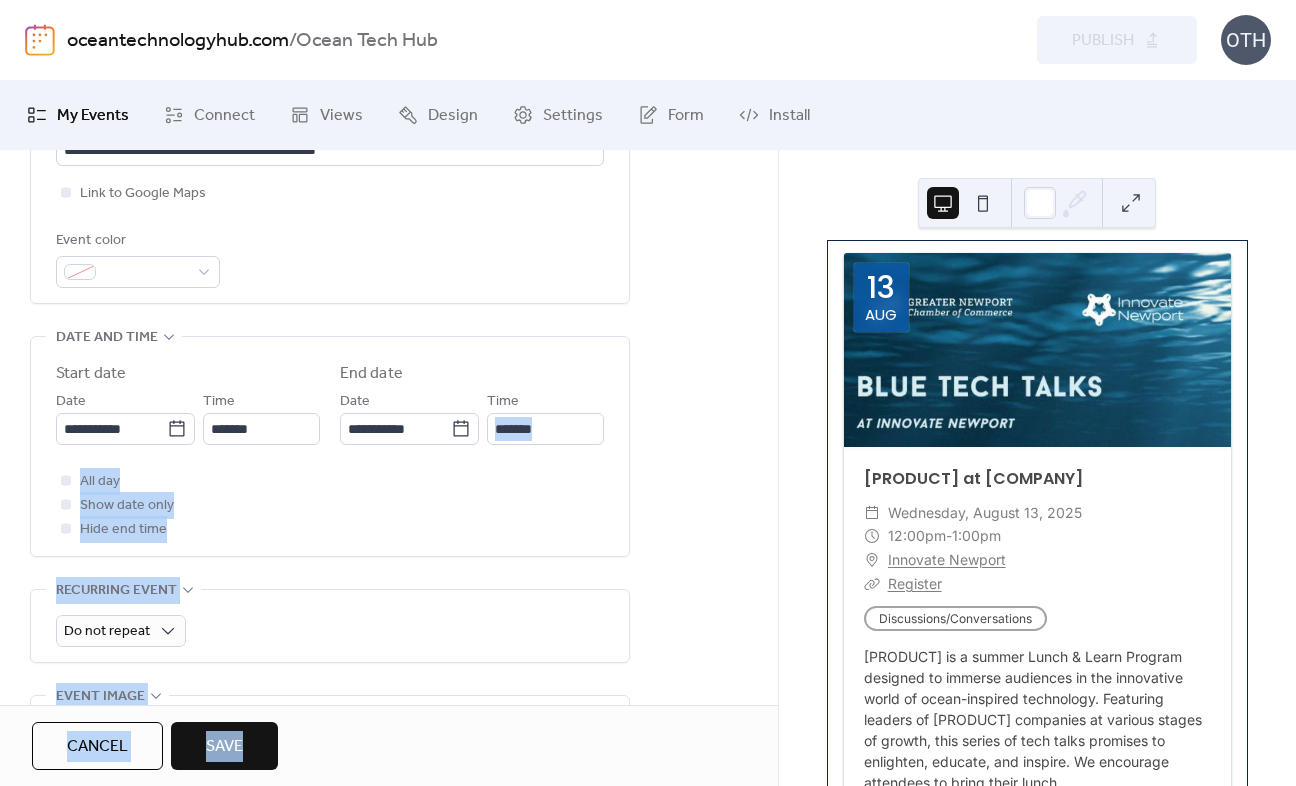 drag, startPoint x: 777, startPoint y: 432, endPoint x: 776, endPoint y: 449, distance: 17.029387 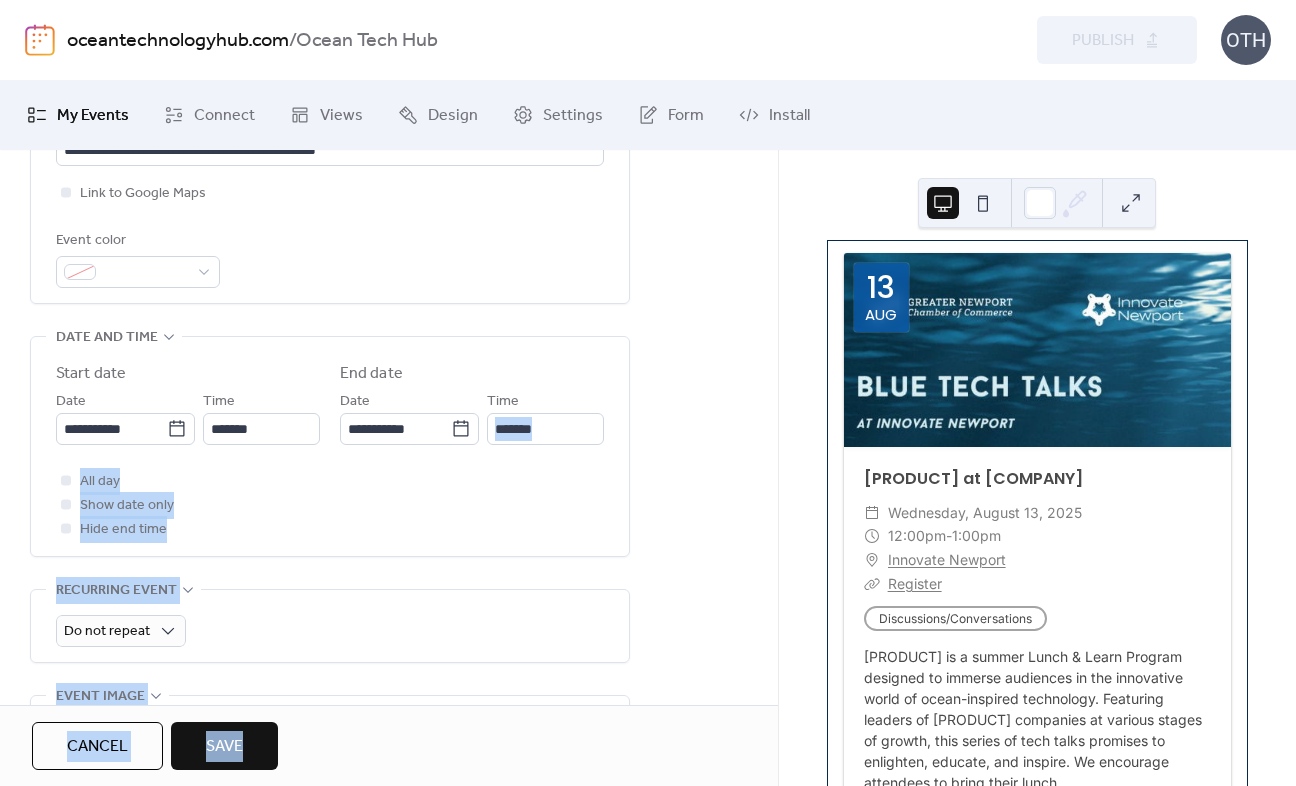 click on "**********" at bounding box center (648, 433) 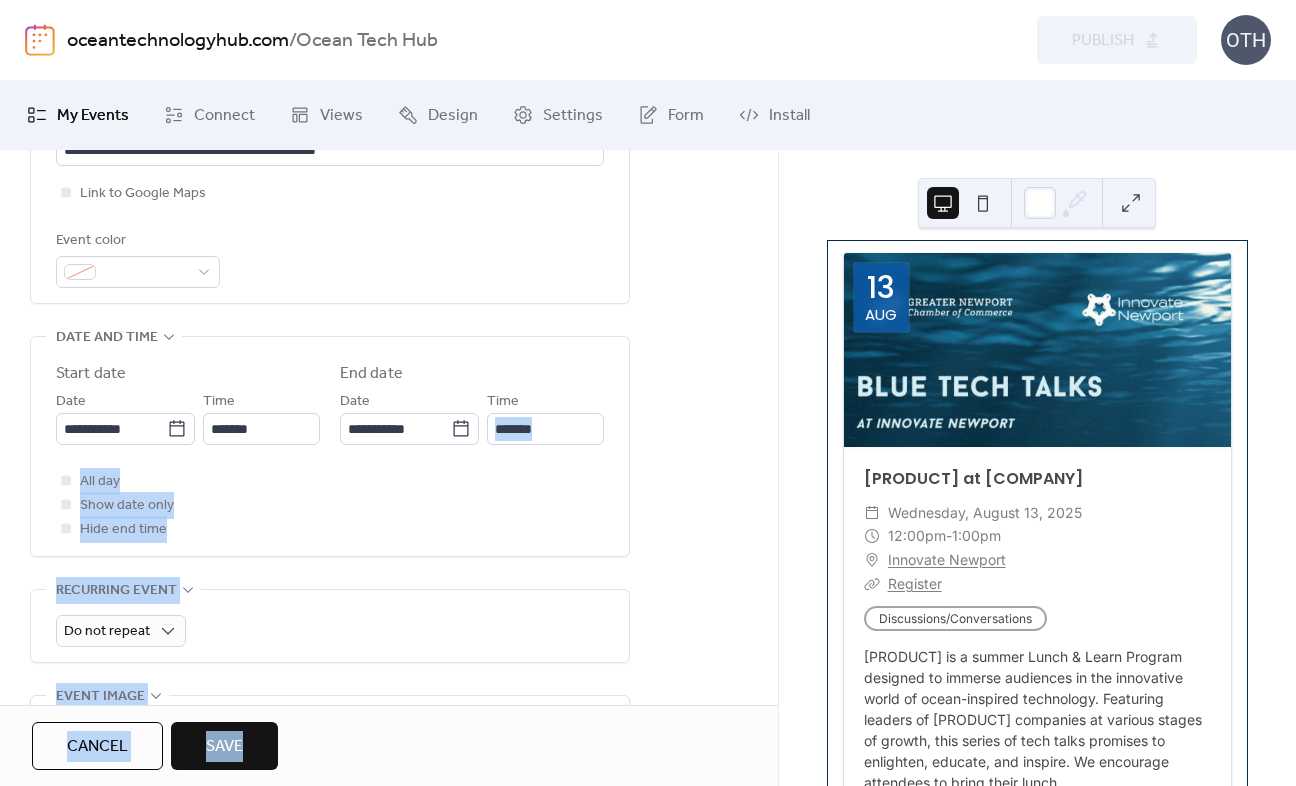 click on "**********" at bounding box center (389, 619) 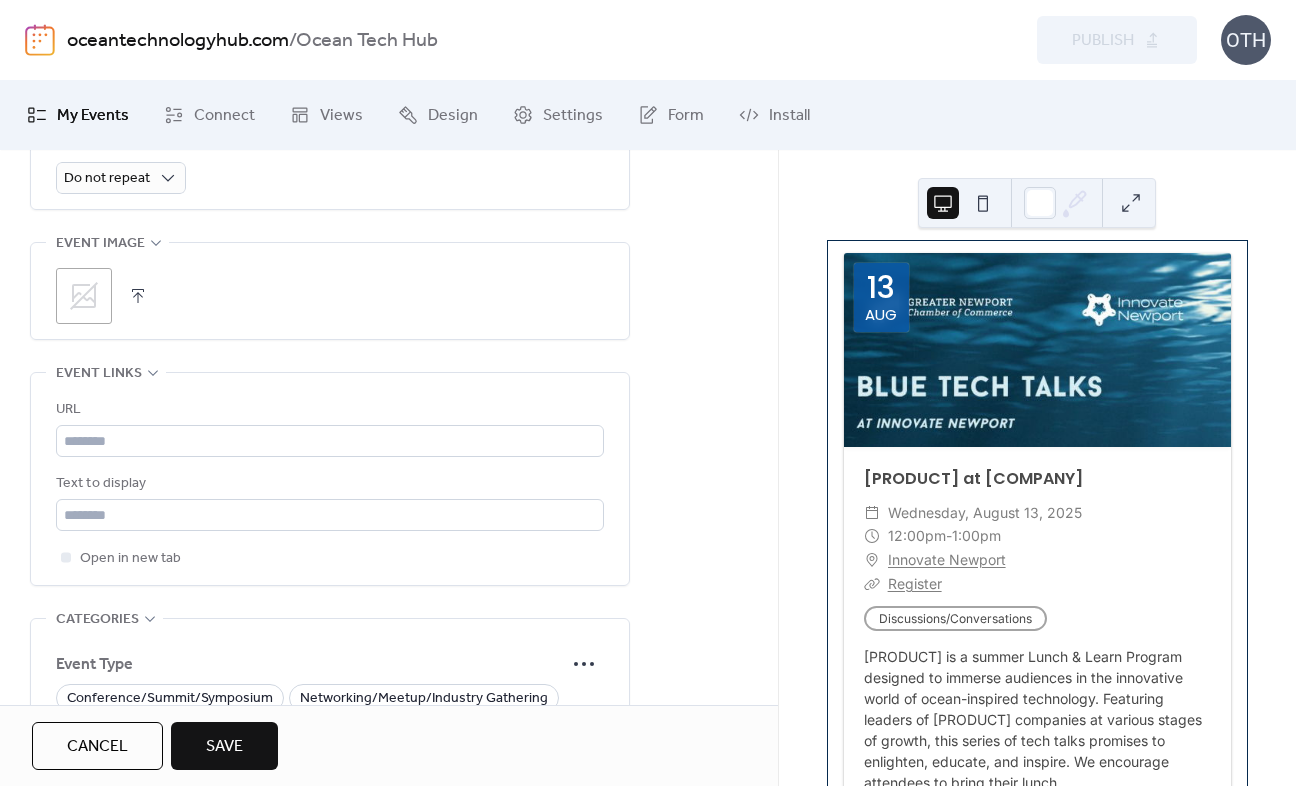 scroll, scrollTop: 971, scrollLeft: 0, axis: vertical 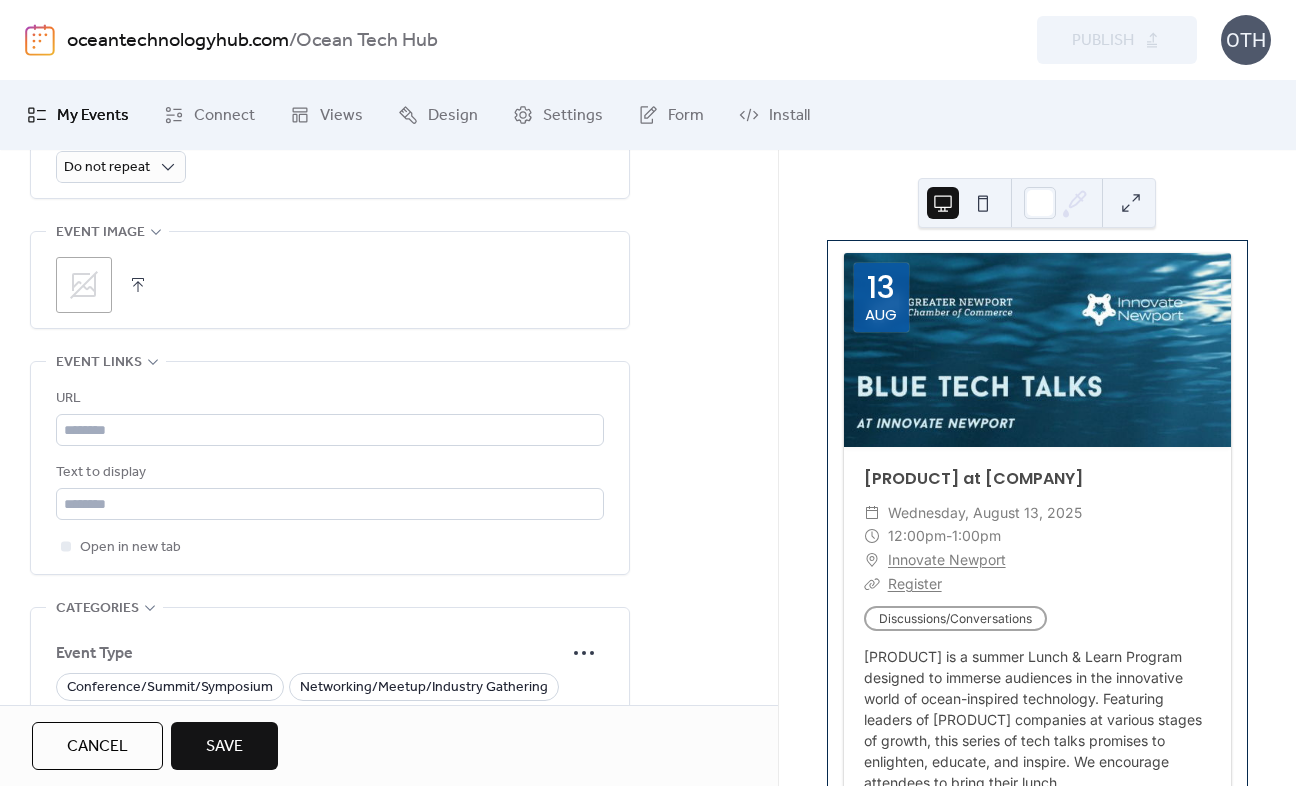 click 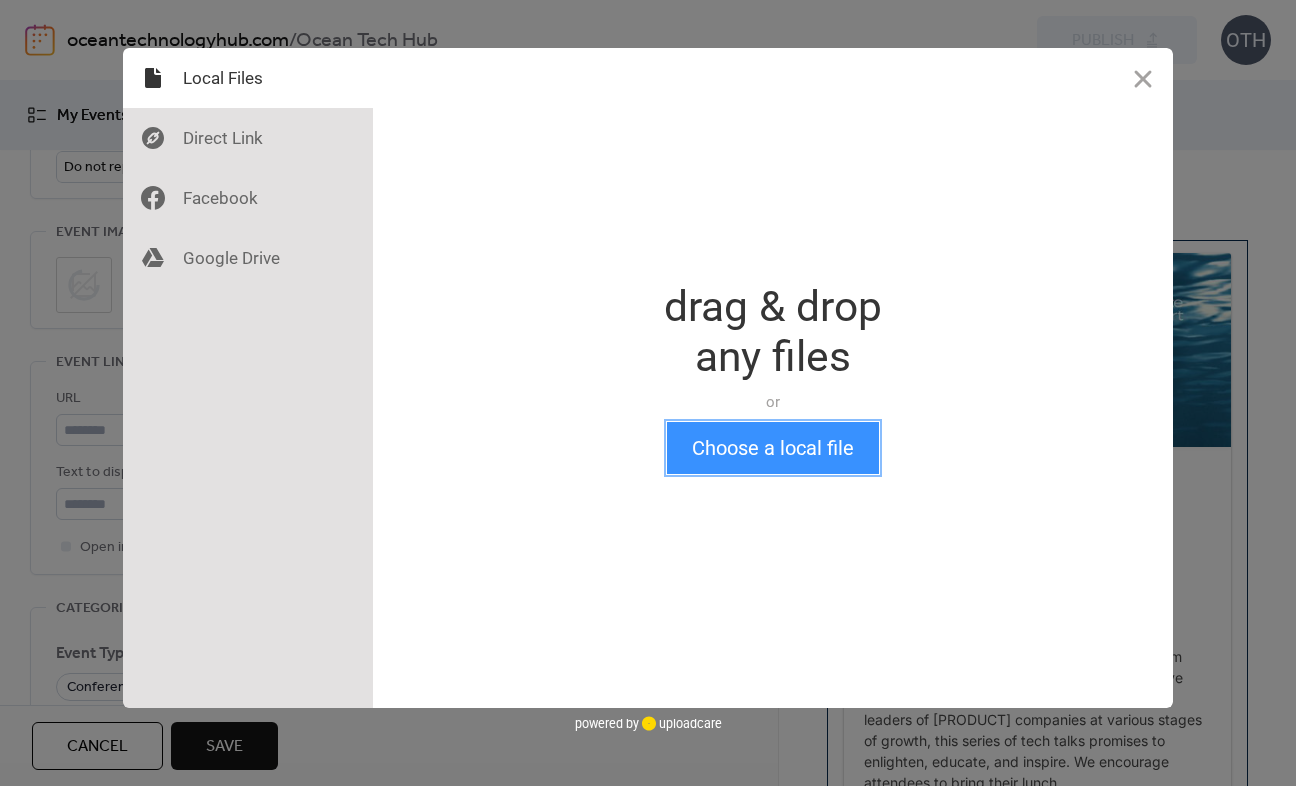 click on "Choose a local file" at bounding box center [773, 448] 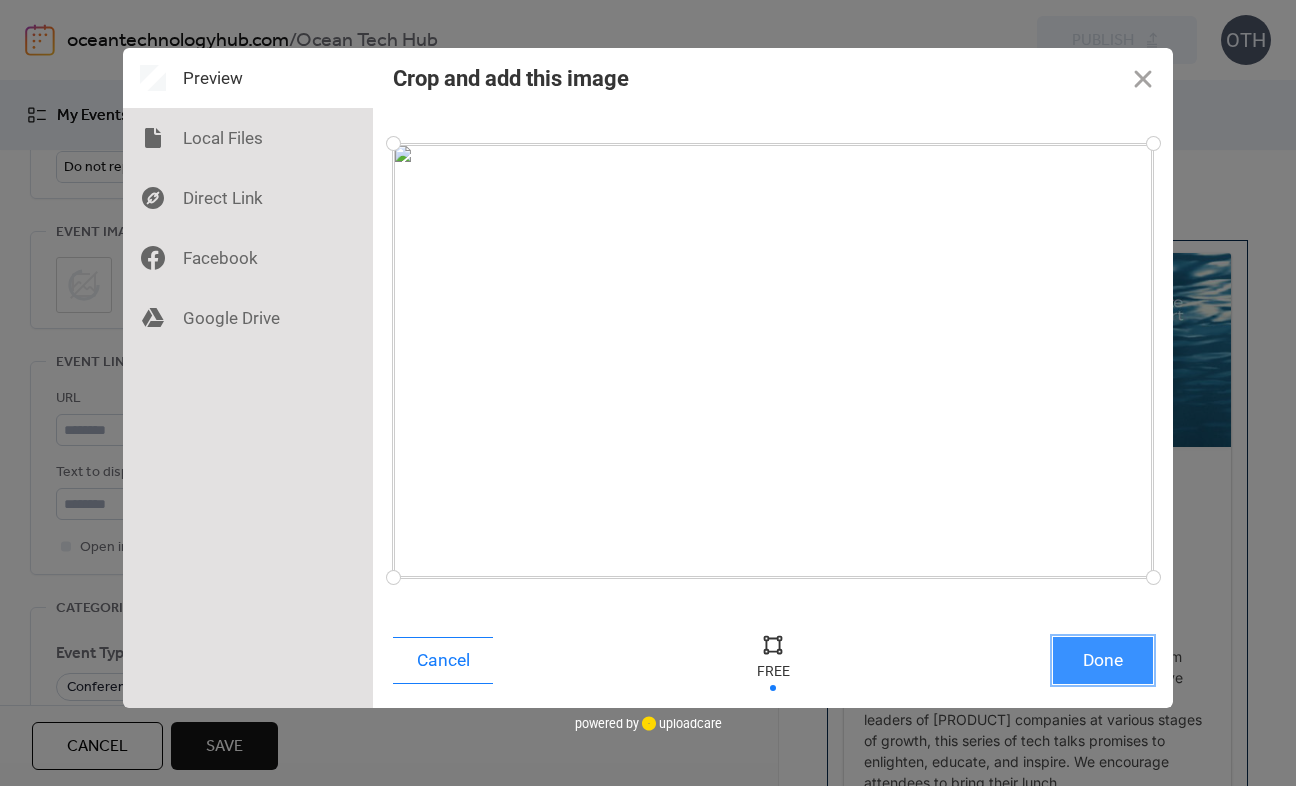 click on "Done" at bounding box center (1103, 660) 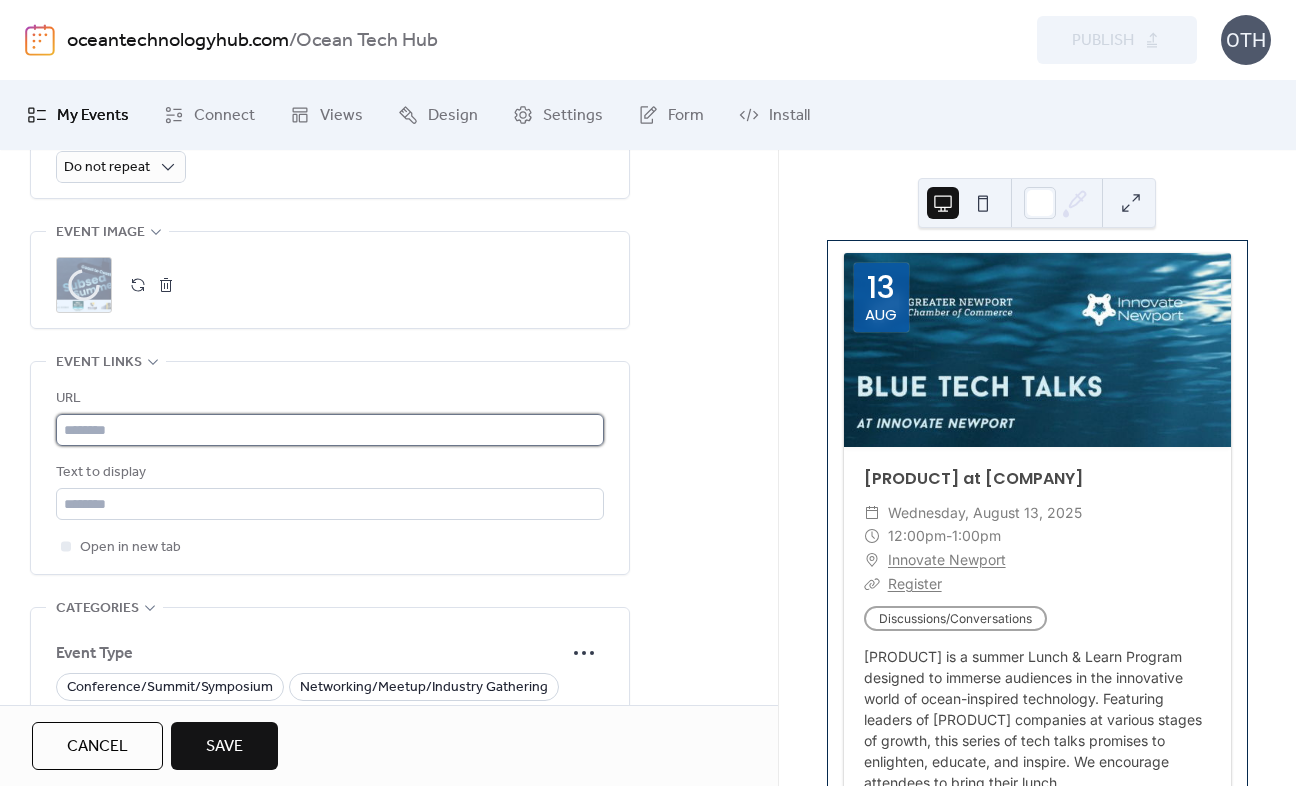 click at bounding box center [330, 430] 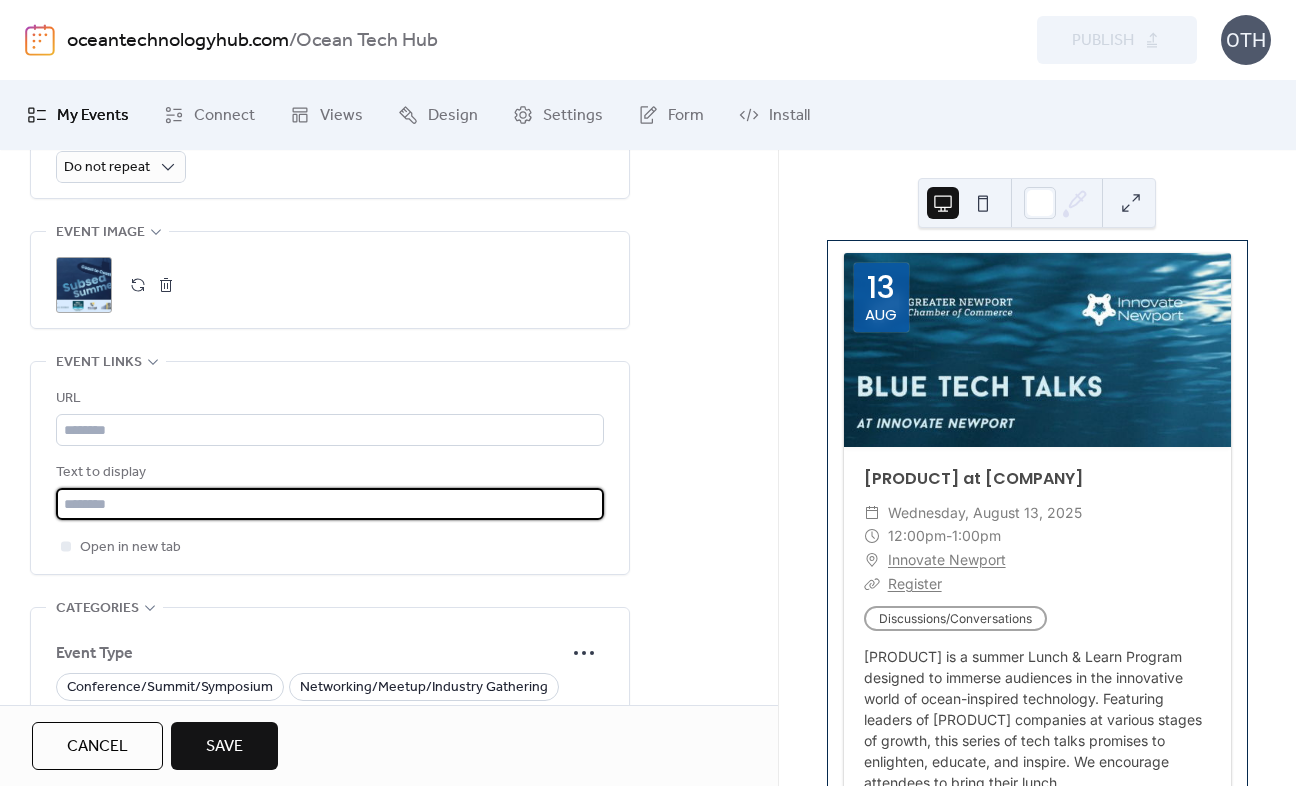 click at bounding box center [330, 504] 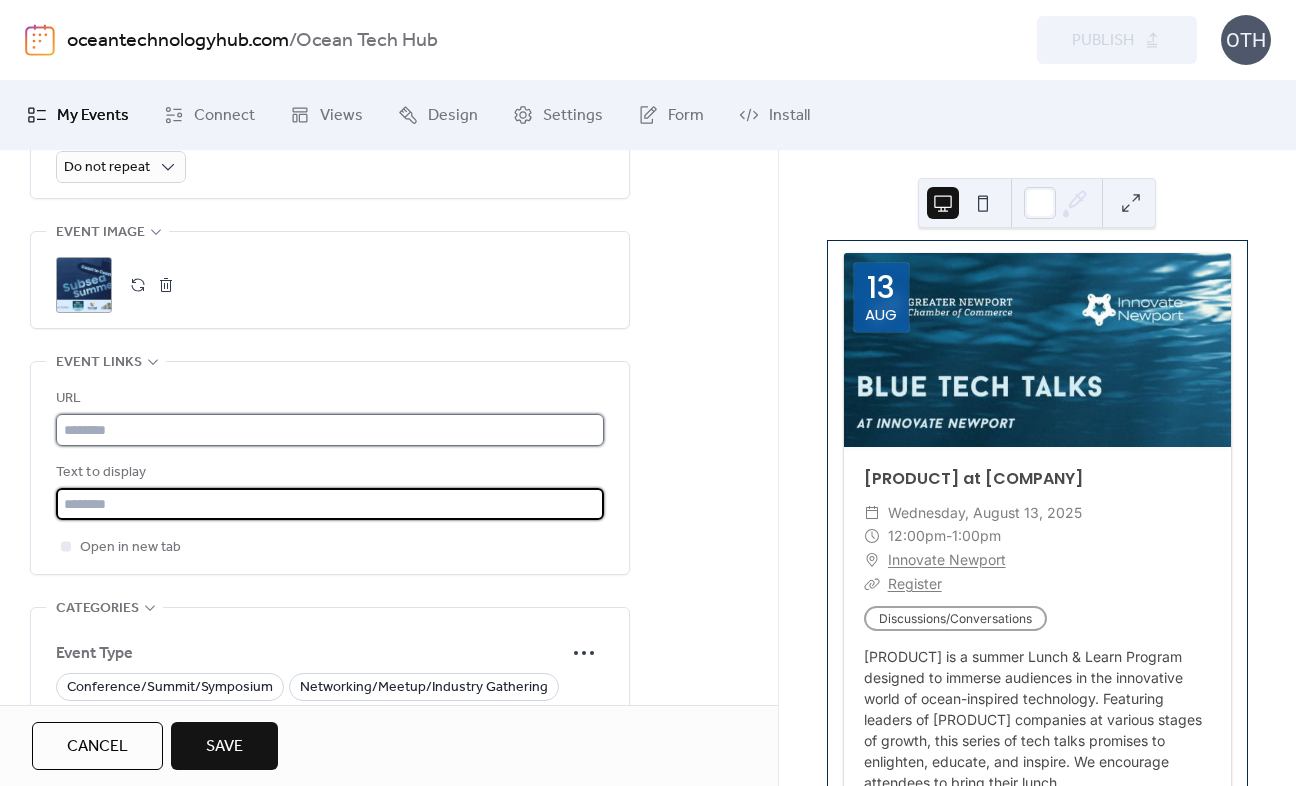 click at bounding box center [330, 430] 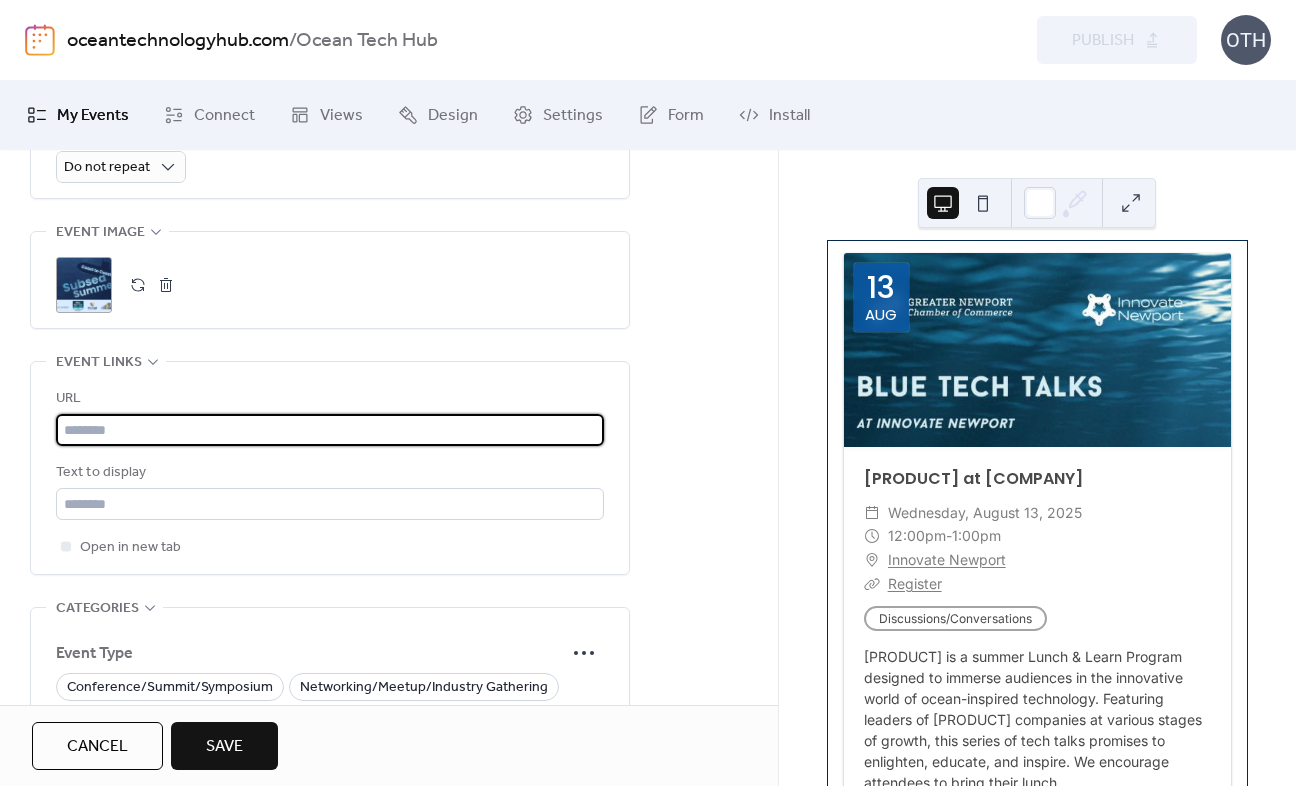 paste on "**********" 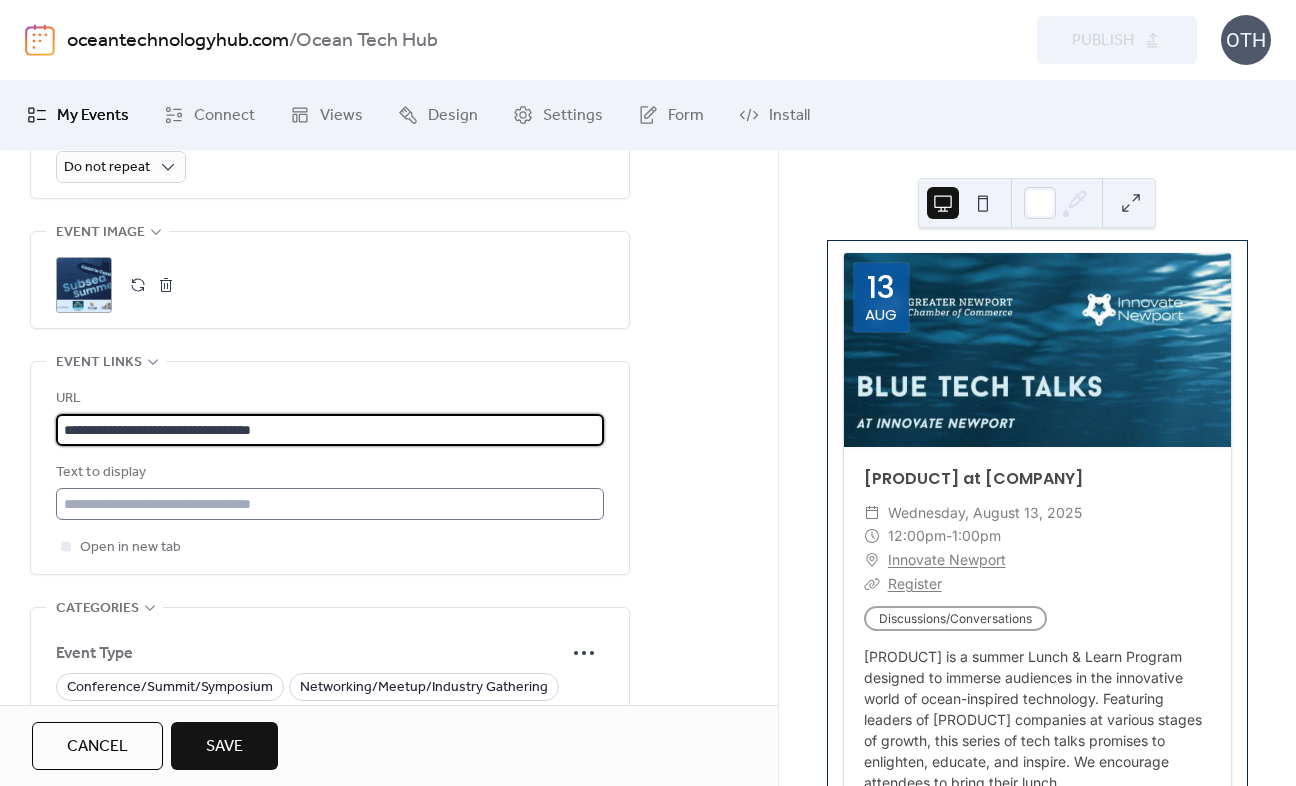 type on "**********" 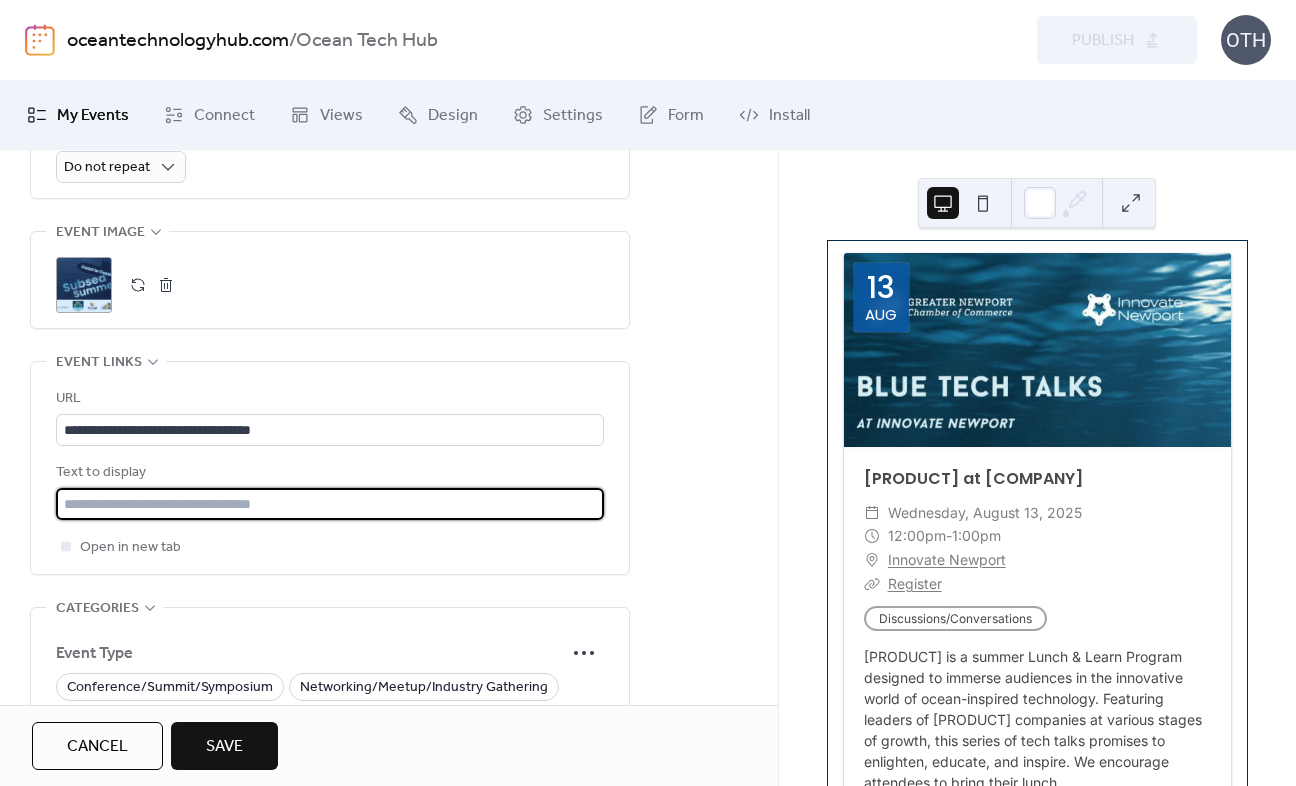 click at bounding box center [330, 504] 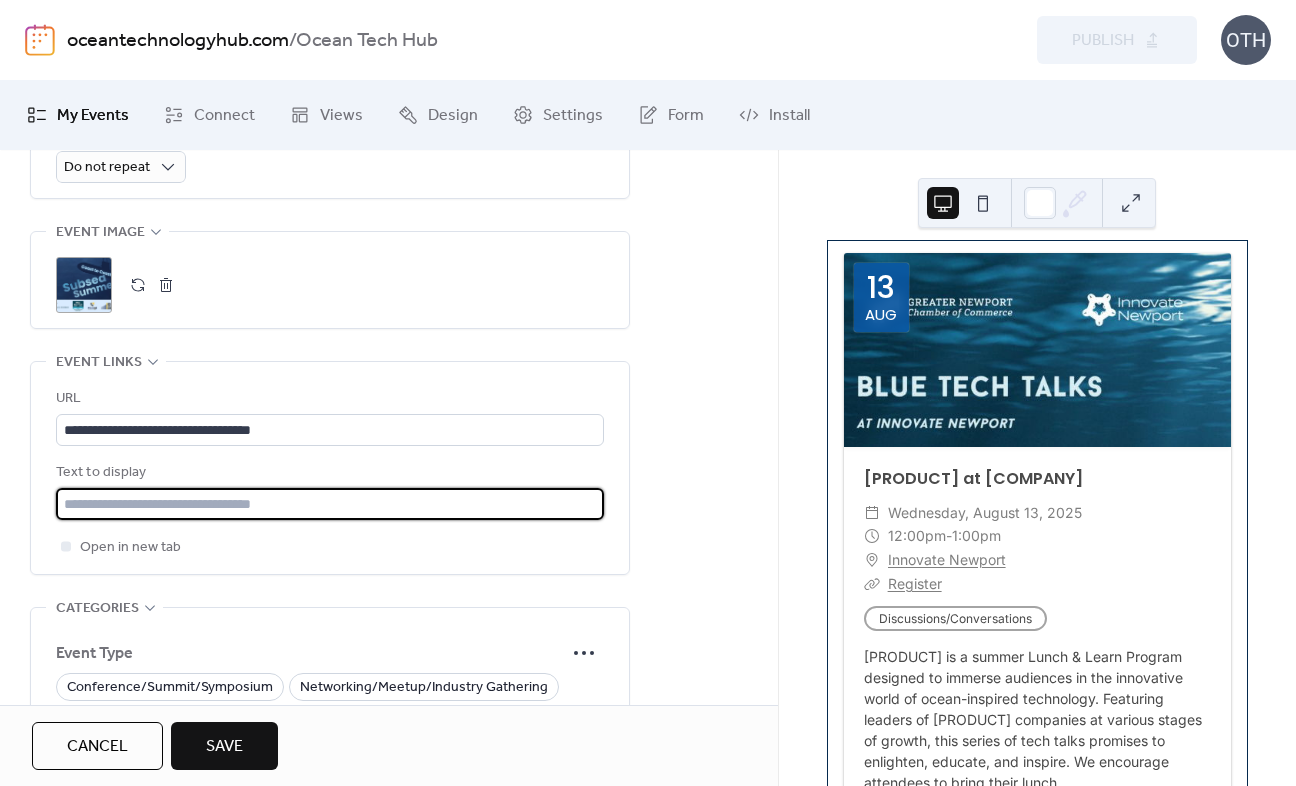 type on "********" 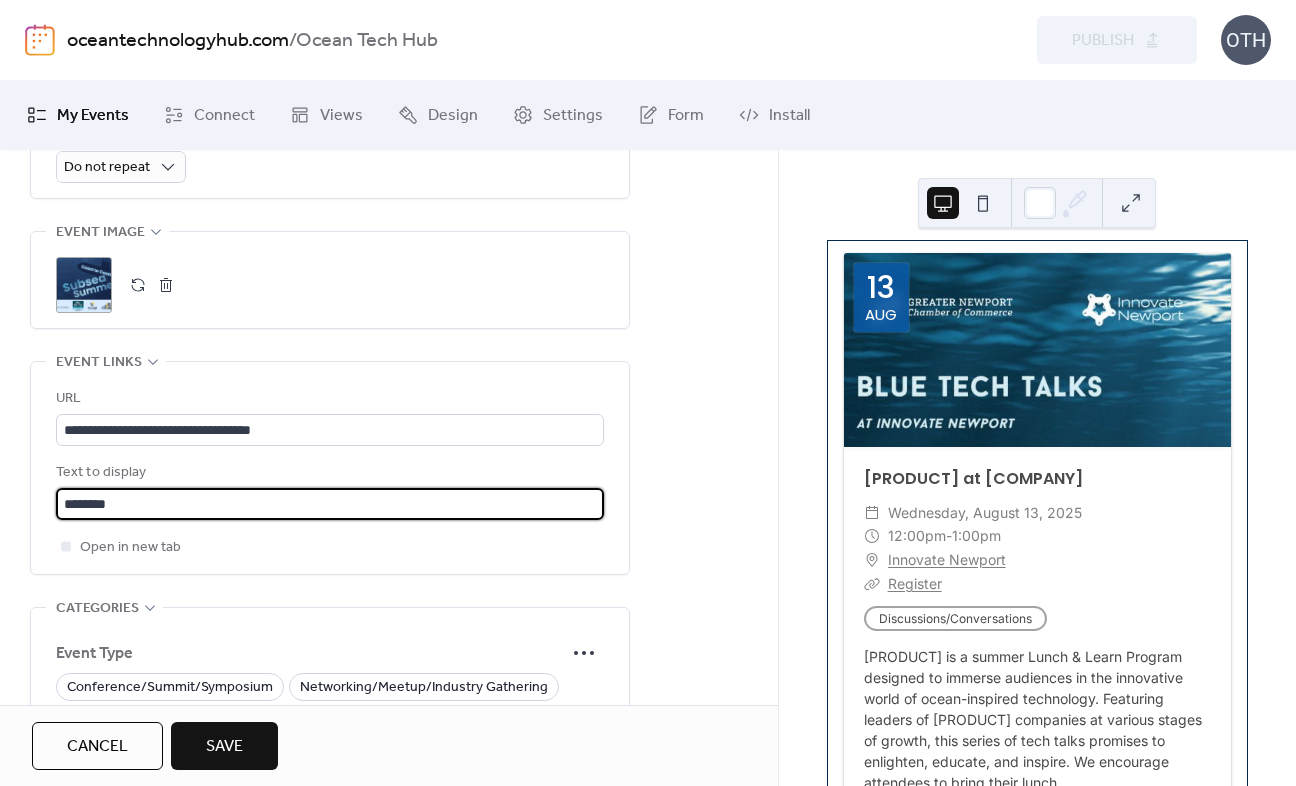 scroll, scrollTop: 1284, scrollLeft: 0, axis: vertical 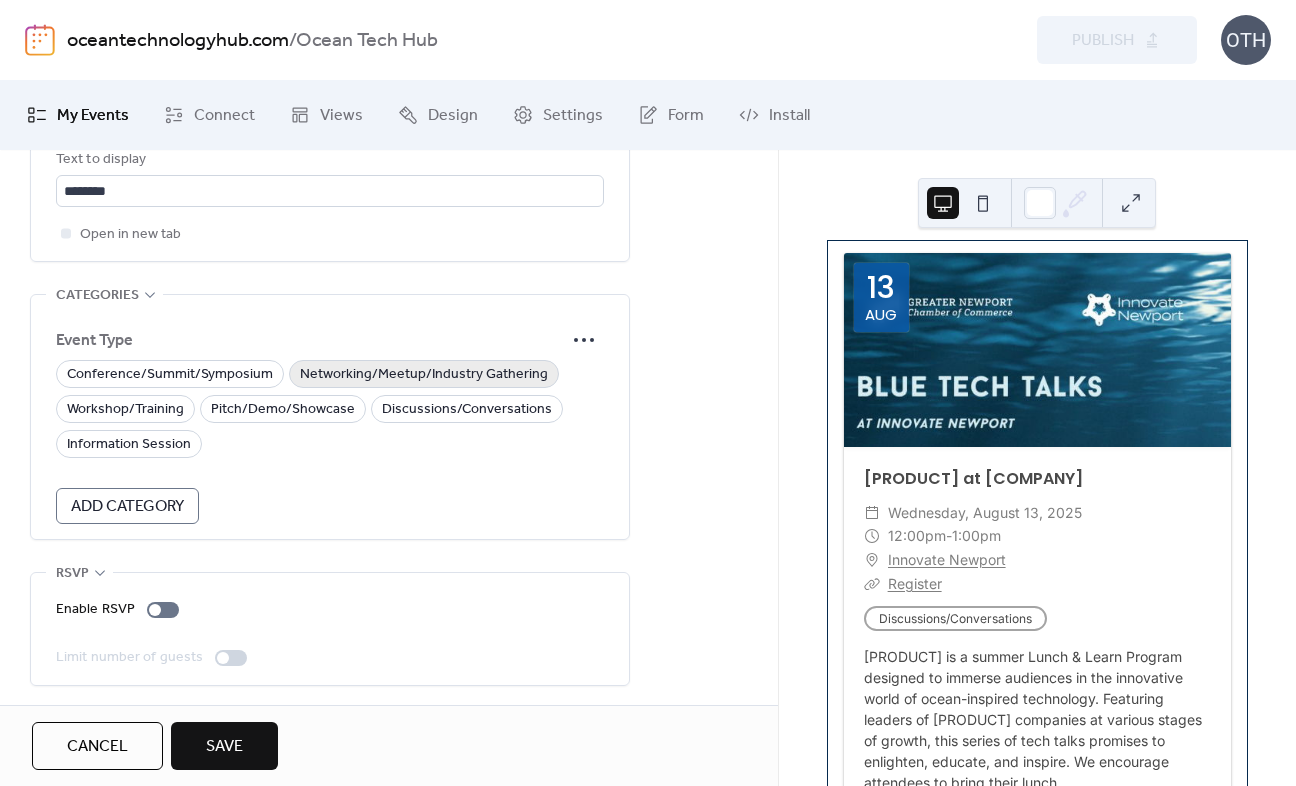 click on "Networking/Meetup/Industry Gathering" at bounding box center [424, 375] 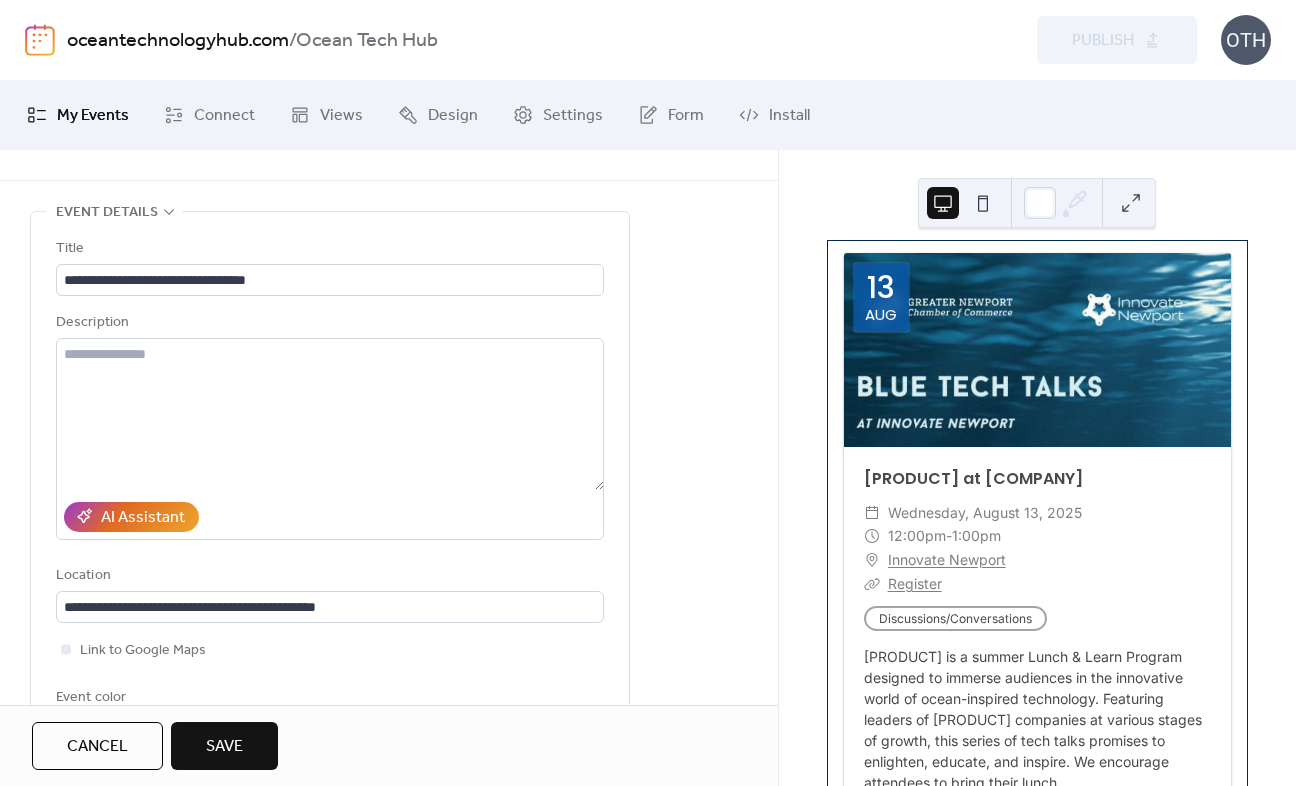 scroll, scrollTop: 37, scrollLeft: 0, axis: vertical 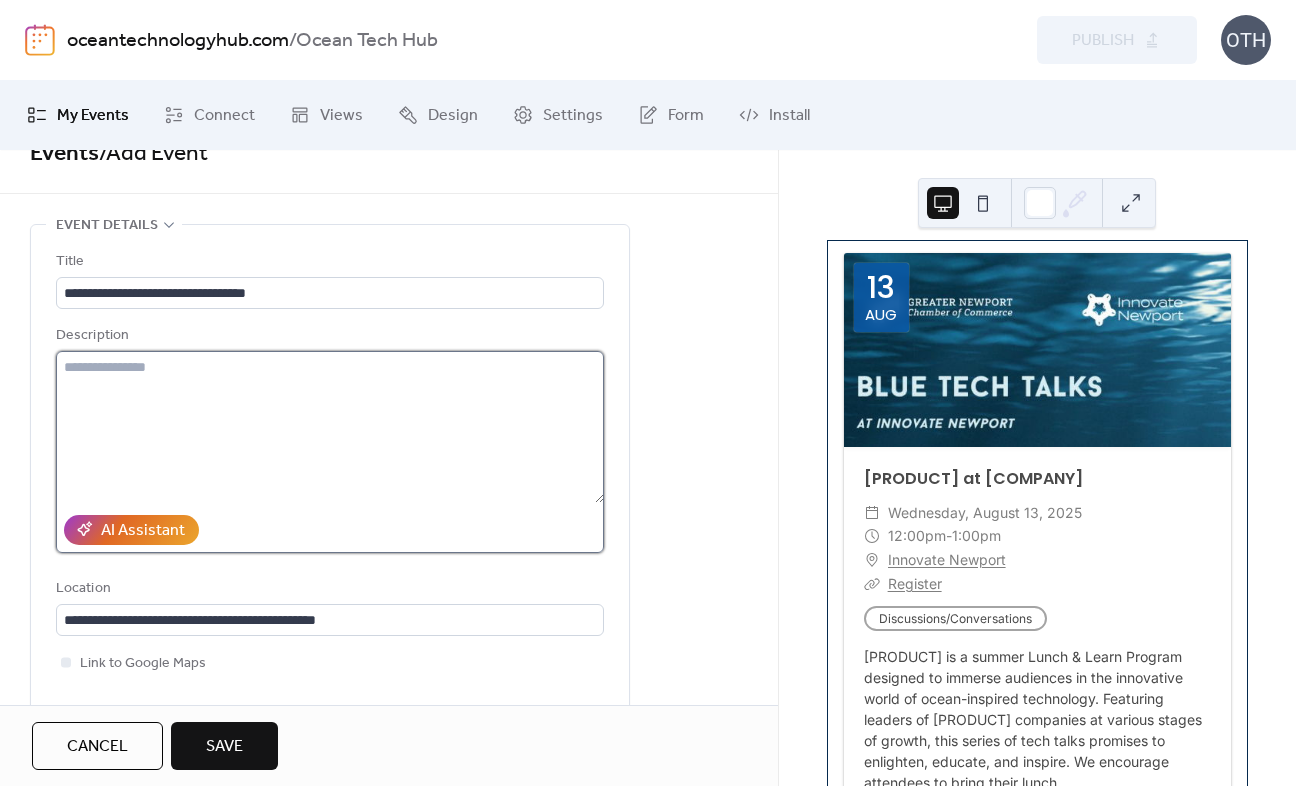 click at bounding box center [330, 427] 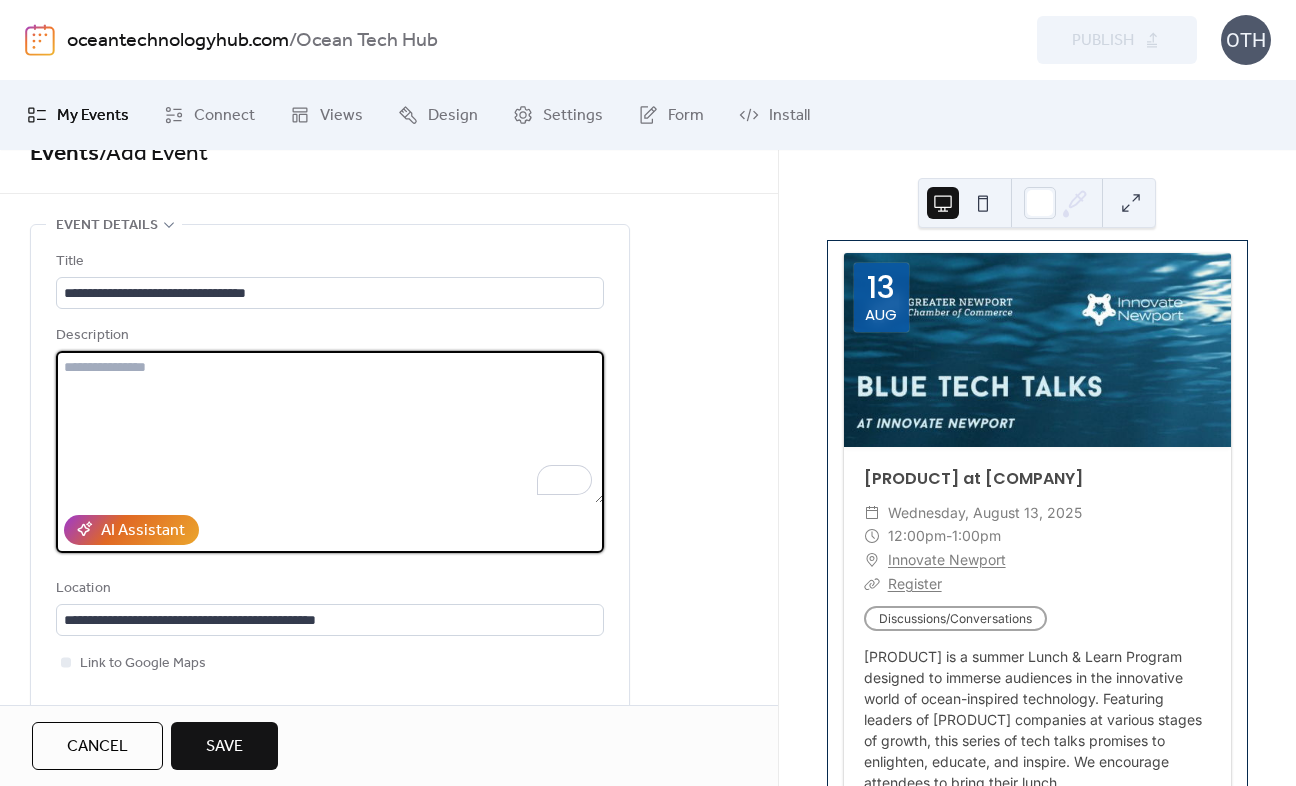 paste on "**********" 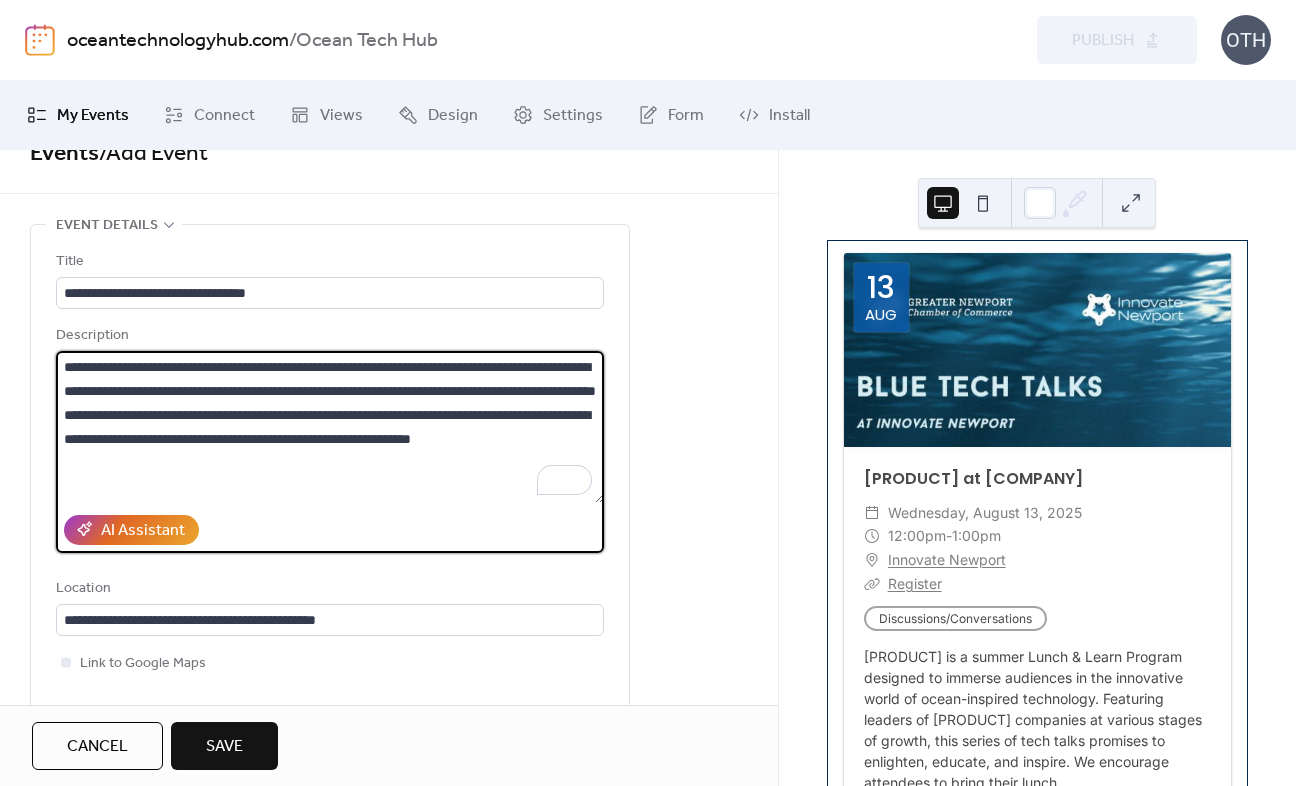 click on "**********" at bounding box center [330, 427] 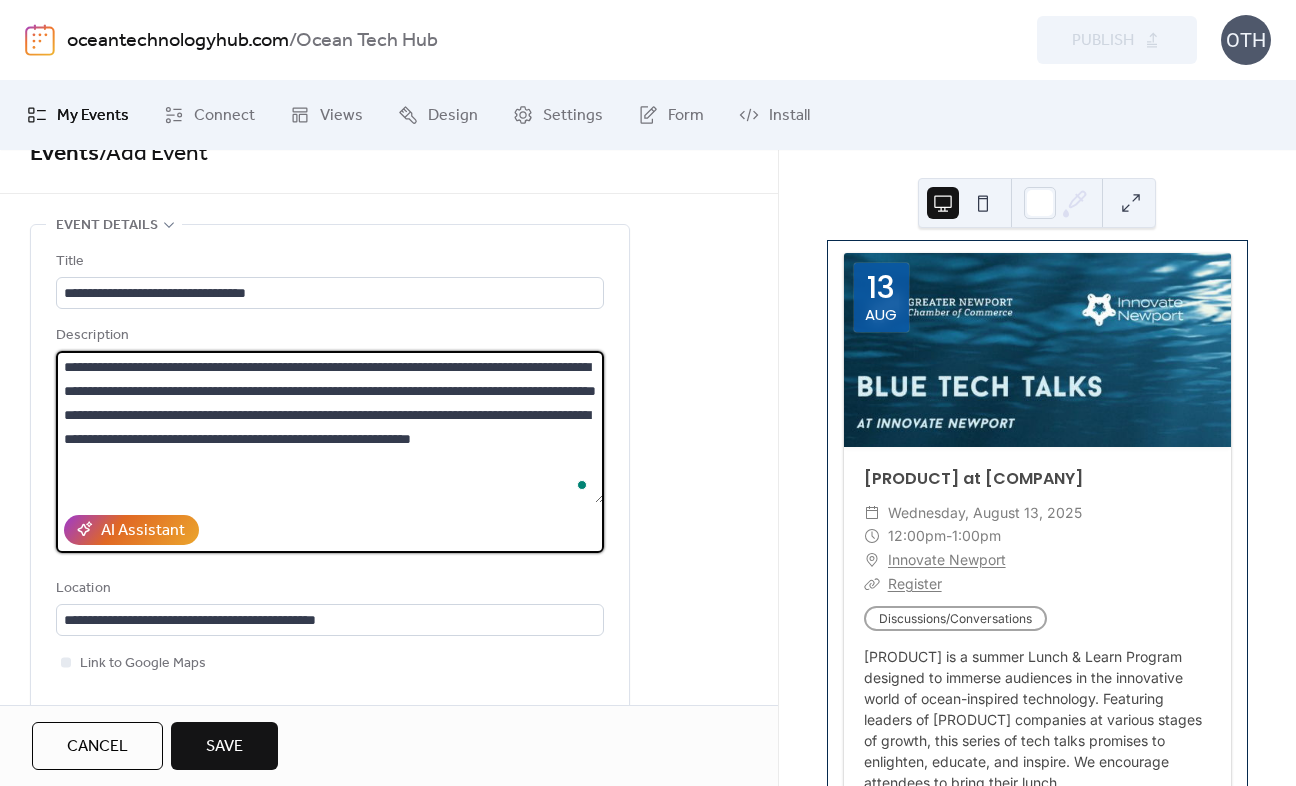 click on "**********" at bounding box center (330, 427) 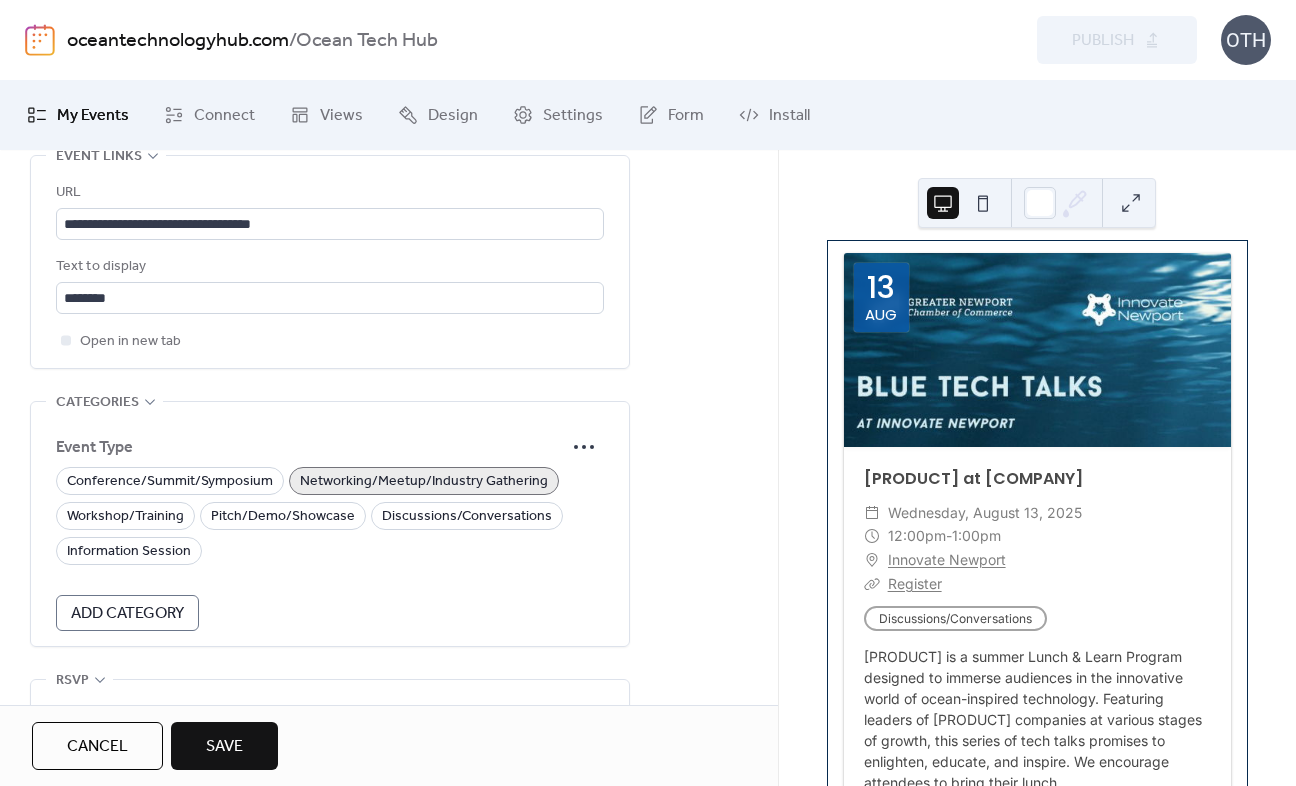 scroll, scrollTop: 1172, scrollLeft: 0, axis: vertical 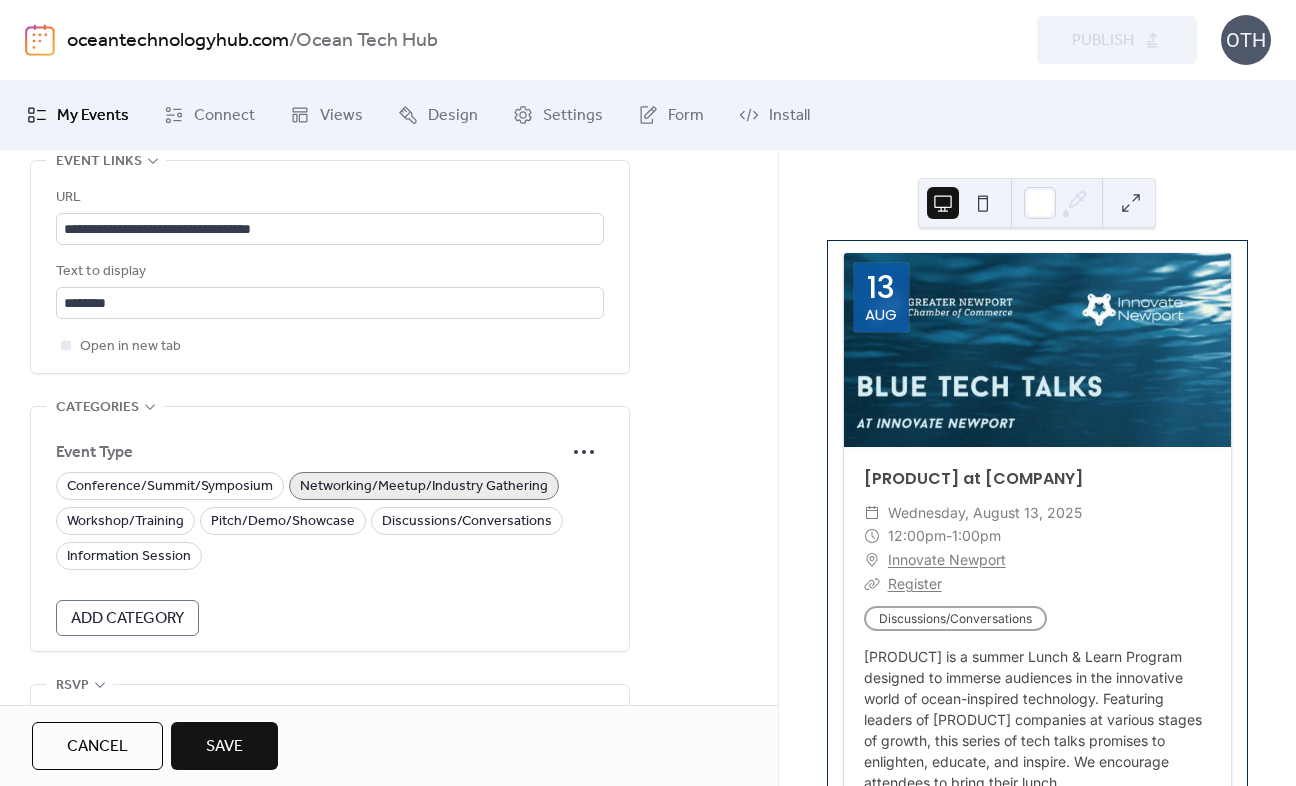 type on "**********" 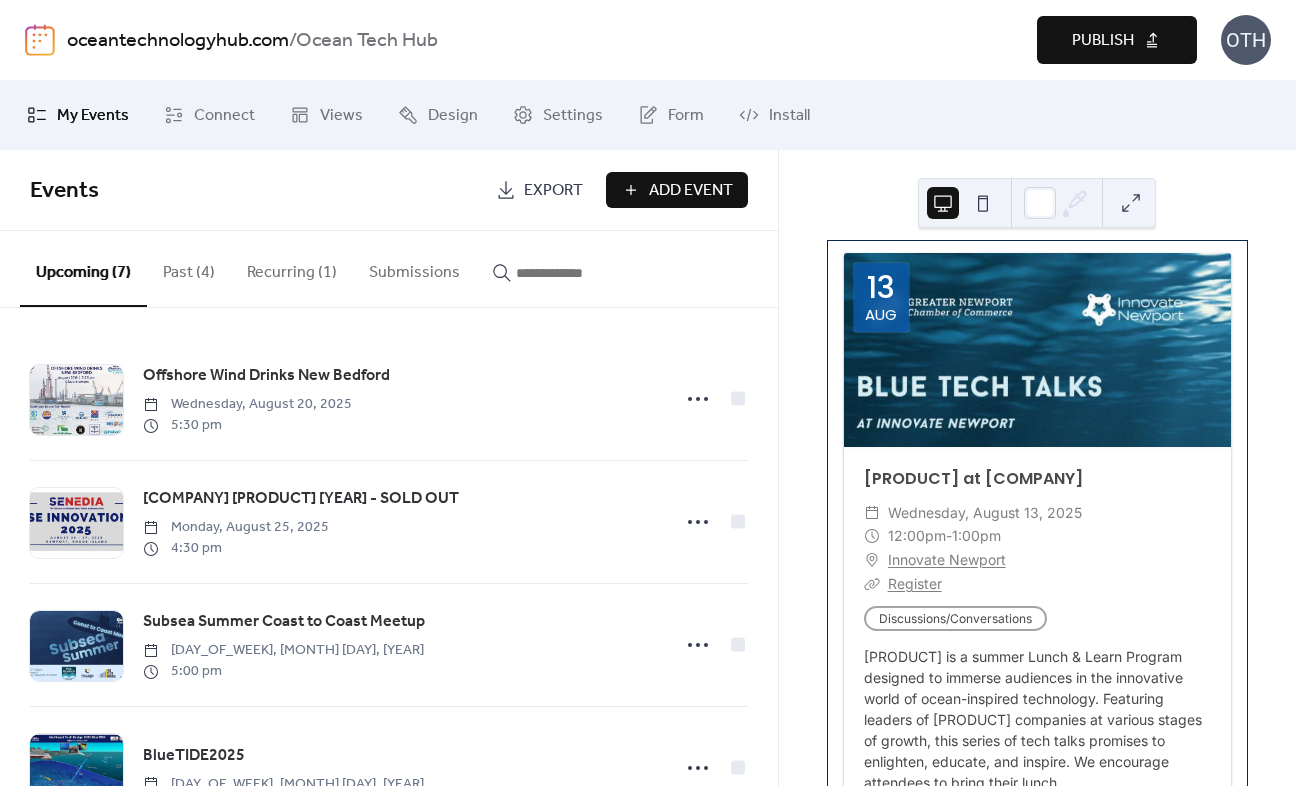 click on "Publish" at bounding box center [1117, 40] 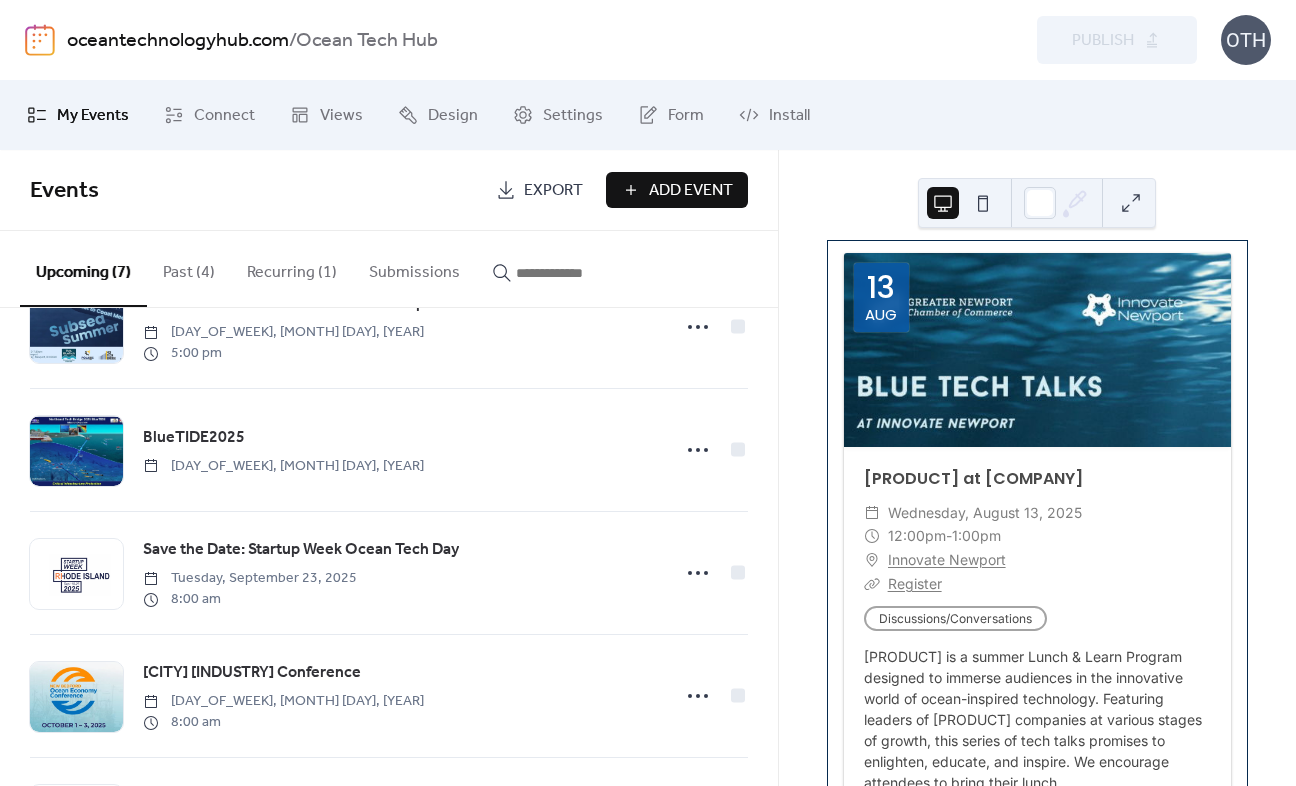 scroll, scrollTop: 321, scrollLeft: 0, axis: vertical 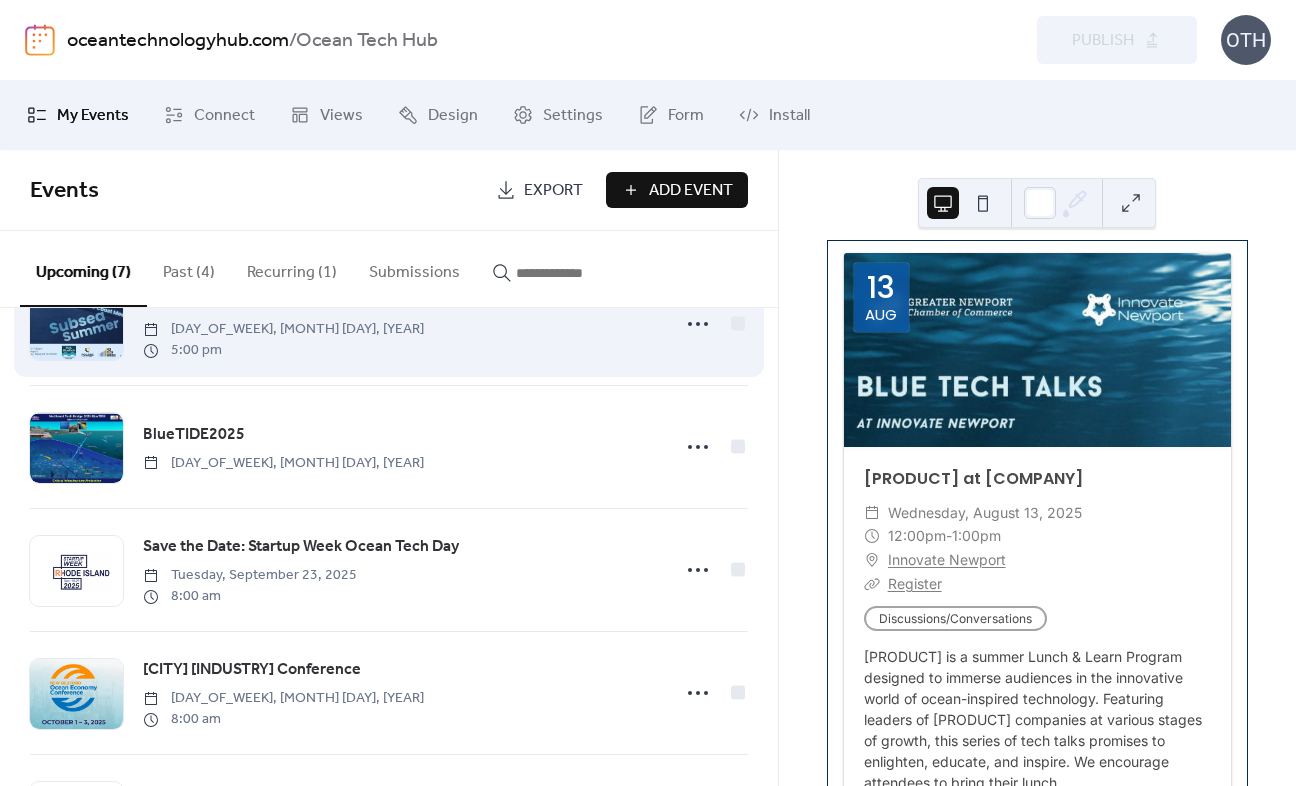 click on "[PRODUCT] [COMPANY] Meetup [DAY_OF_WEEK], [MONTH] [DAY], [YEAR] [TIME]" at bounding box center (400, 324) 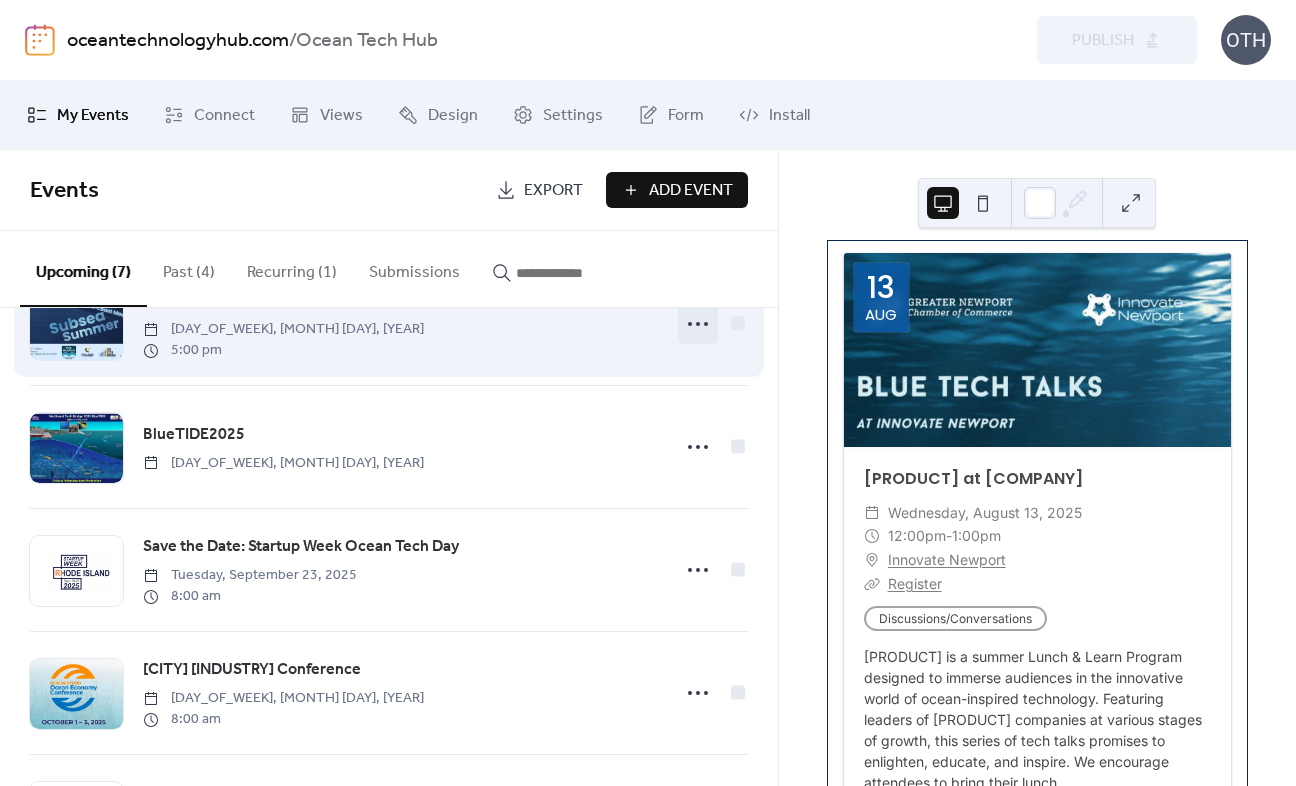 click 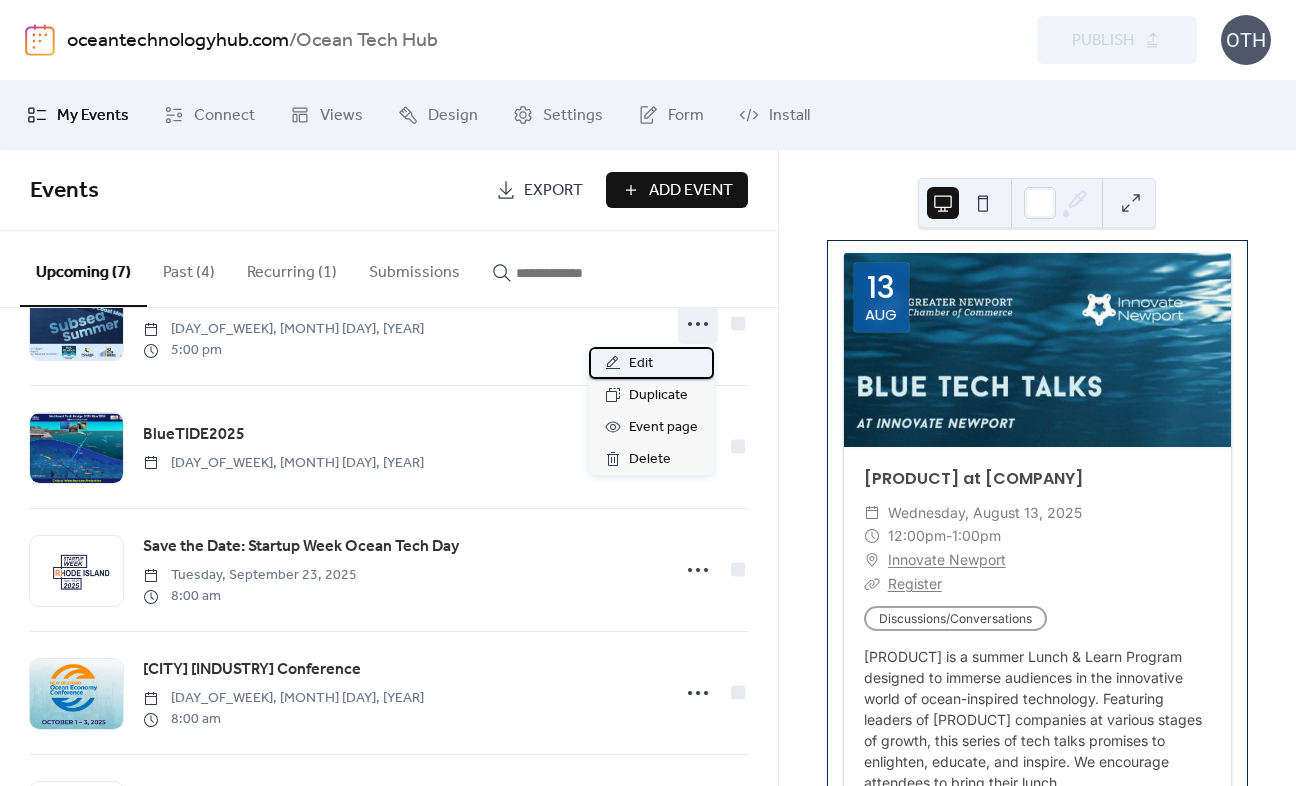 click on "Edit" at bounding box center [651, 363] 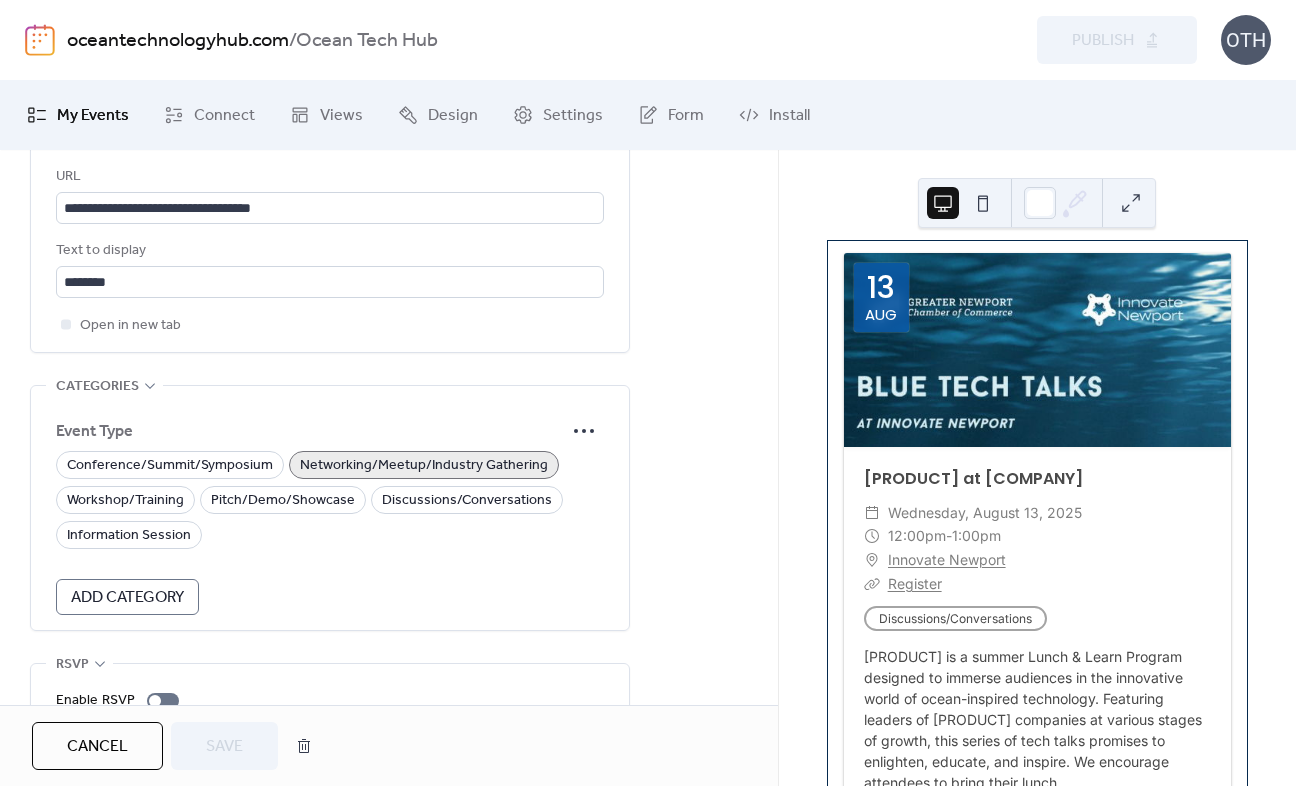 scroll, scrollTop: 1202, scrollLeft: 0, axis: vertical 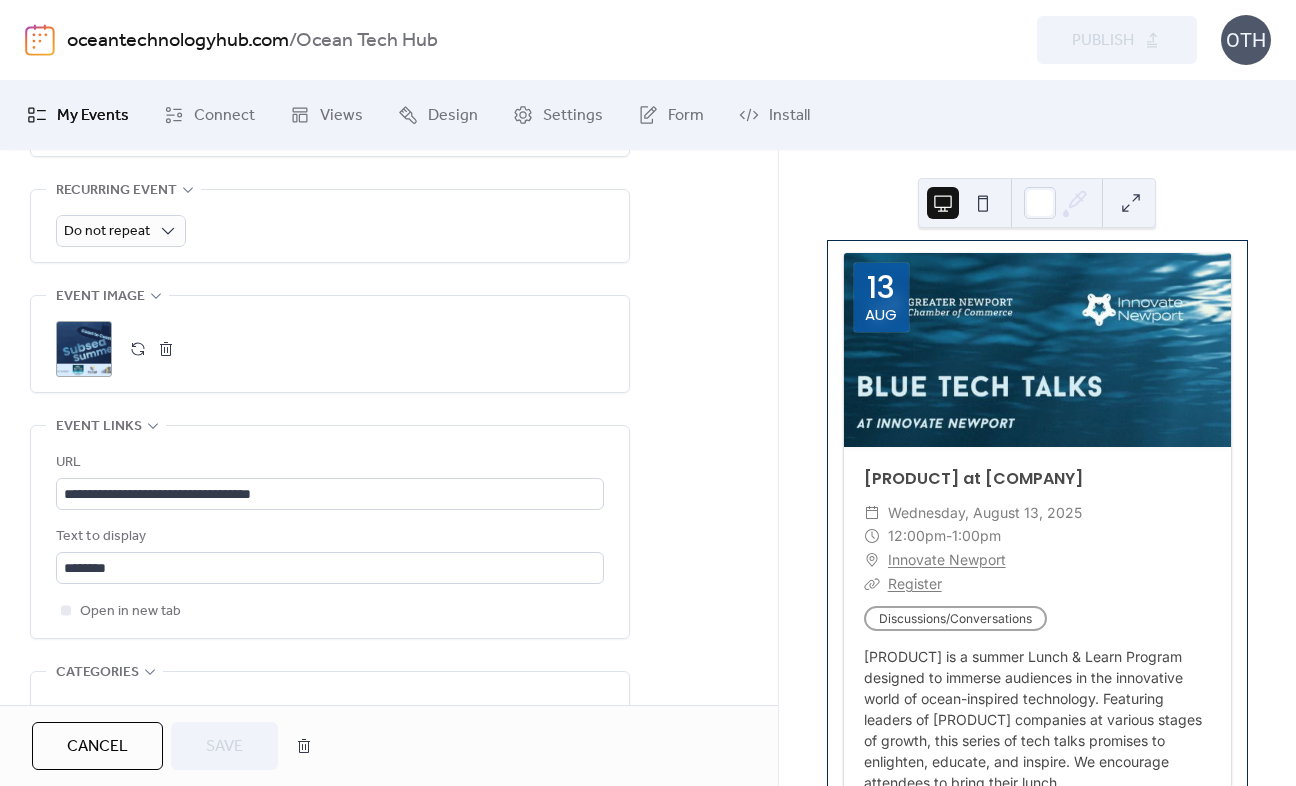 click on ";" at bounding box center (84, 349) 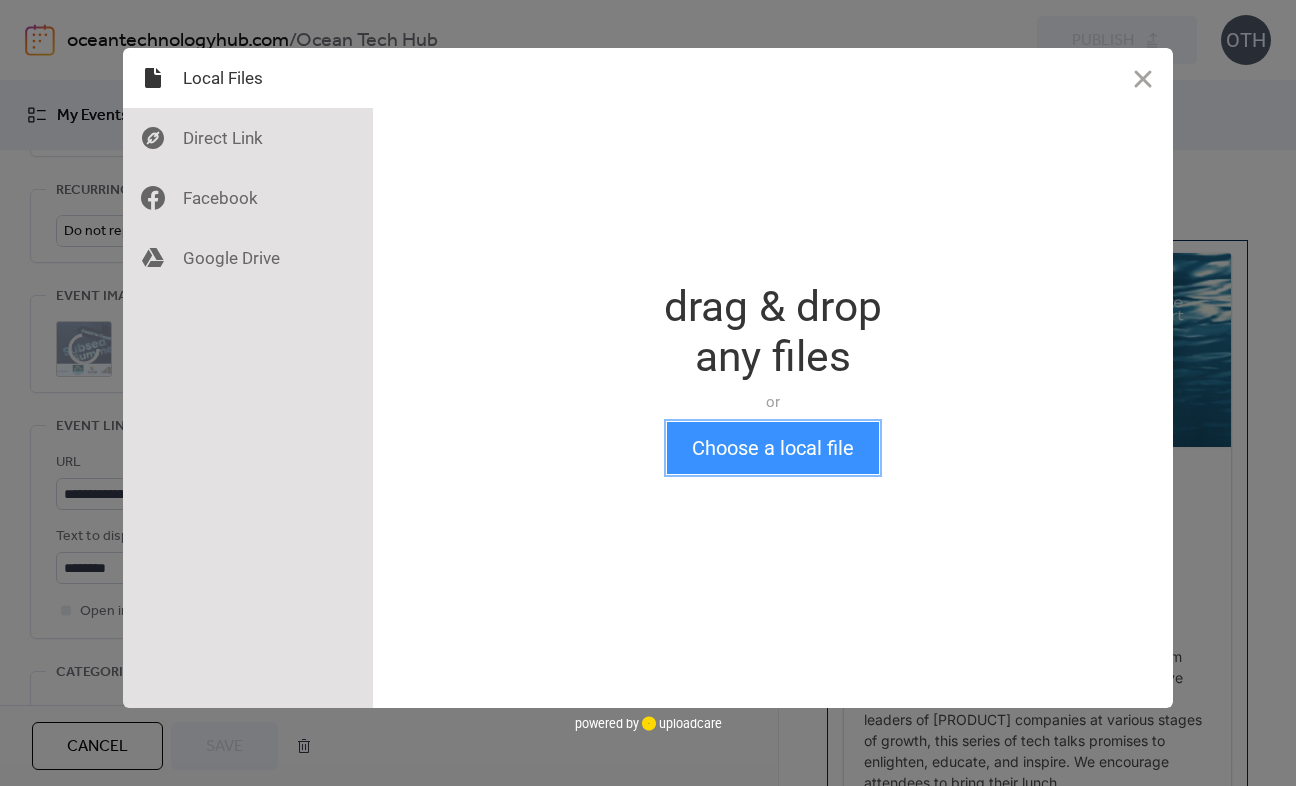 click on "Choose a local file" at bounding box center (773, 448) 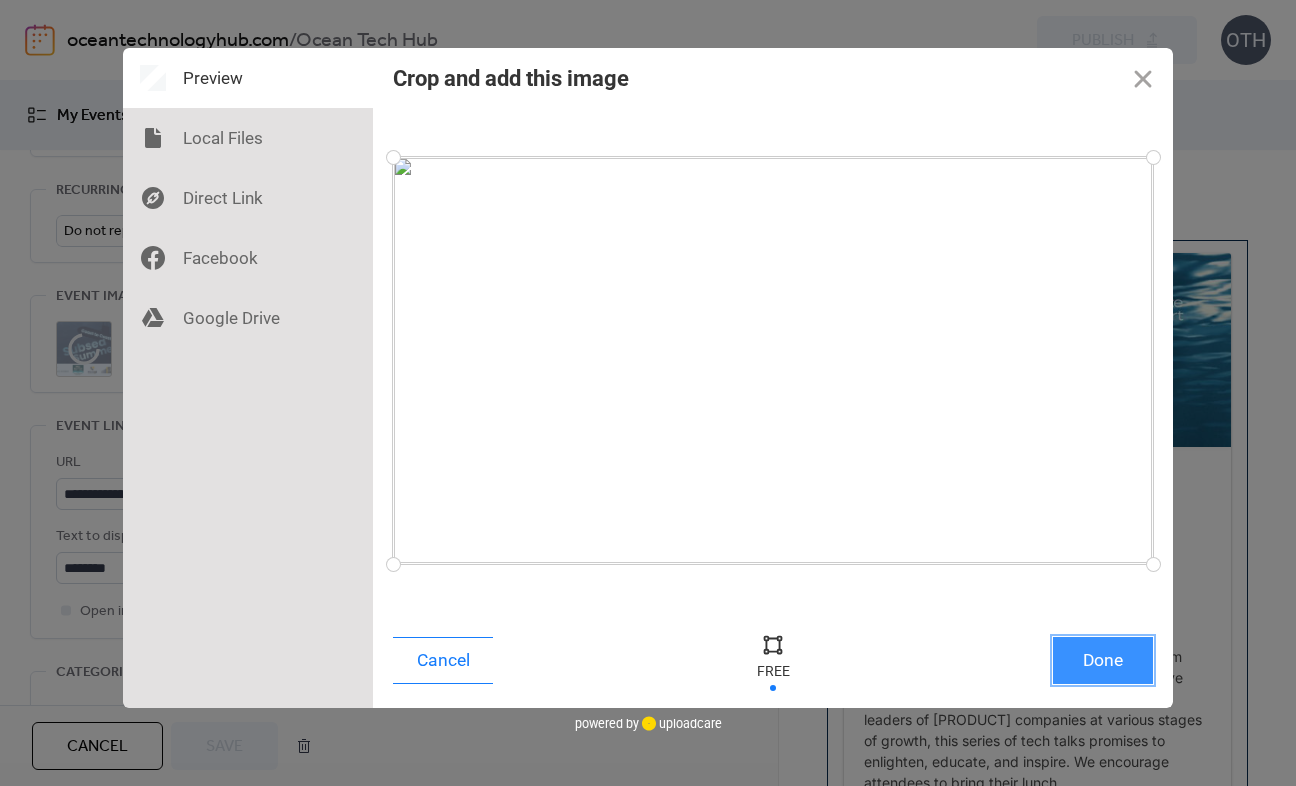 click on "Done" at bounding box center (1103, 660) 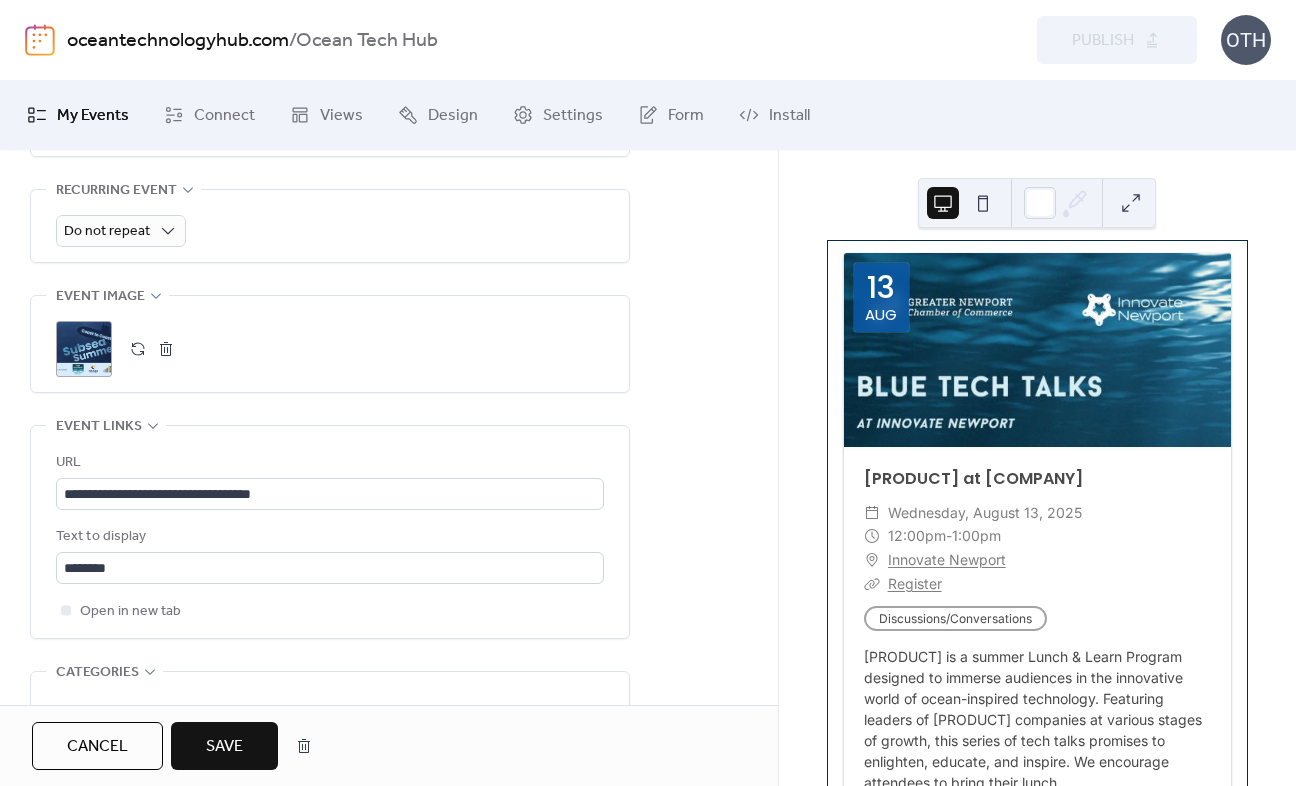 click on "Save" at bounding box center [224, 746] 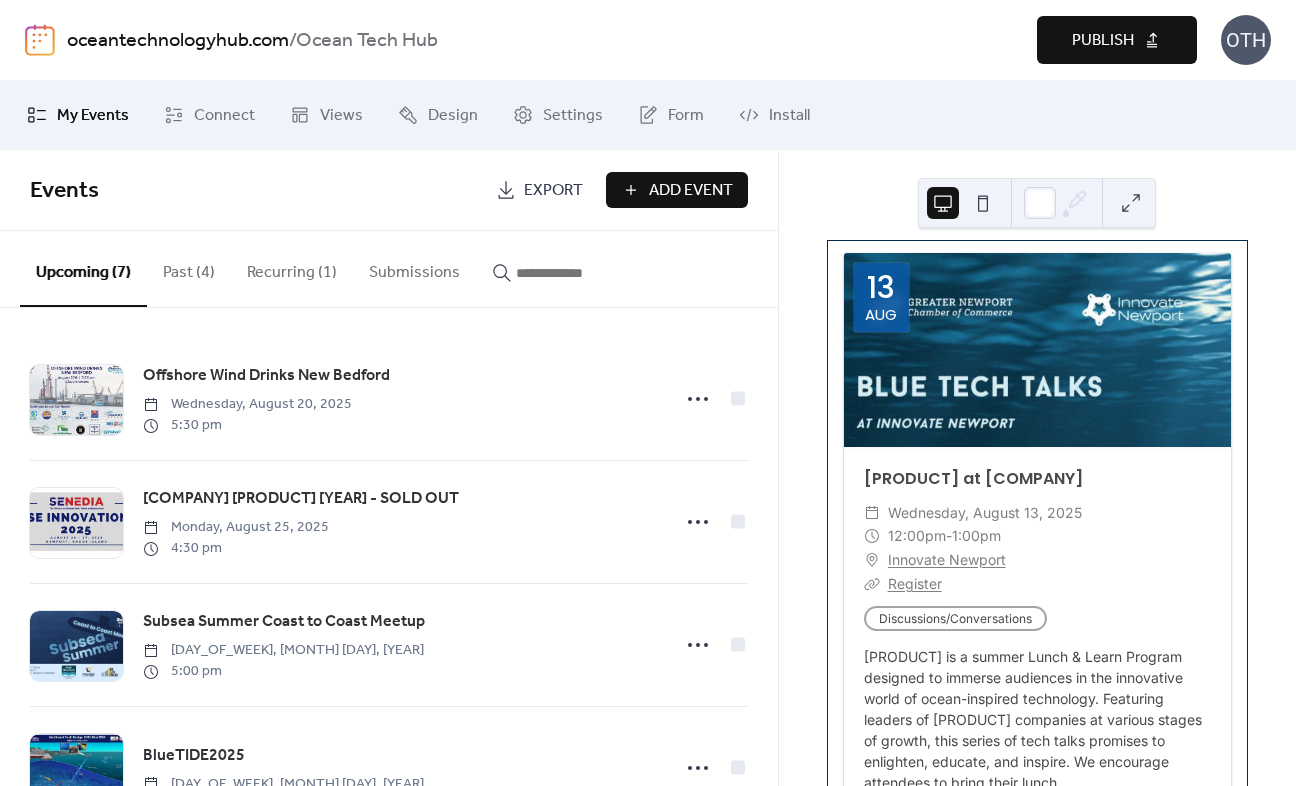 click on "Publish" at bounding box center (1117, 40) 